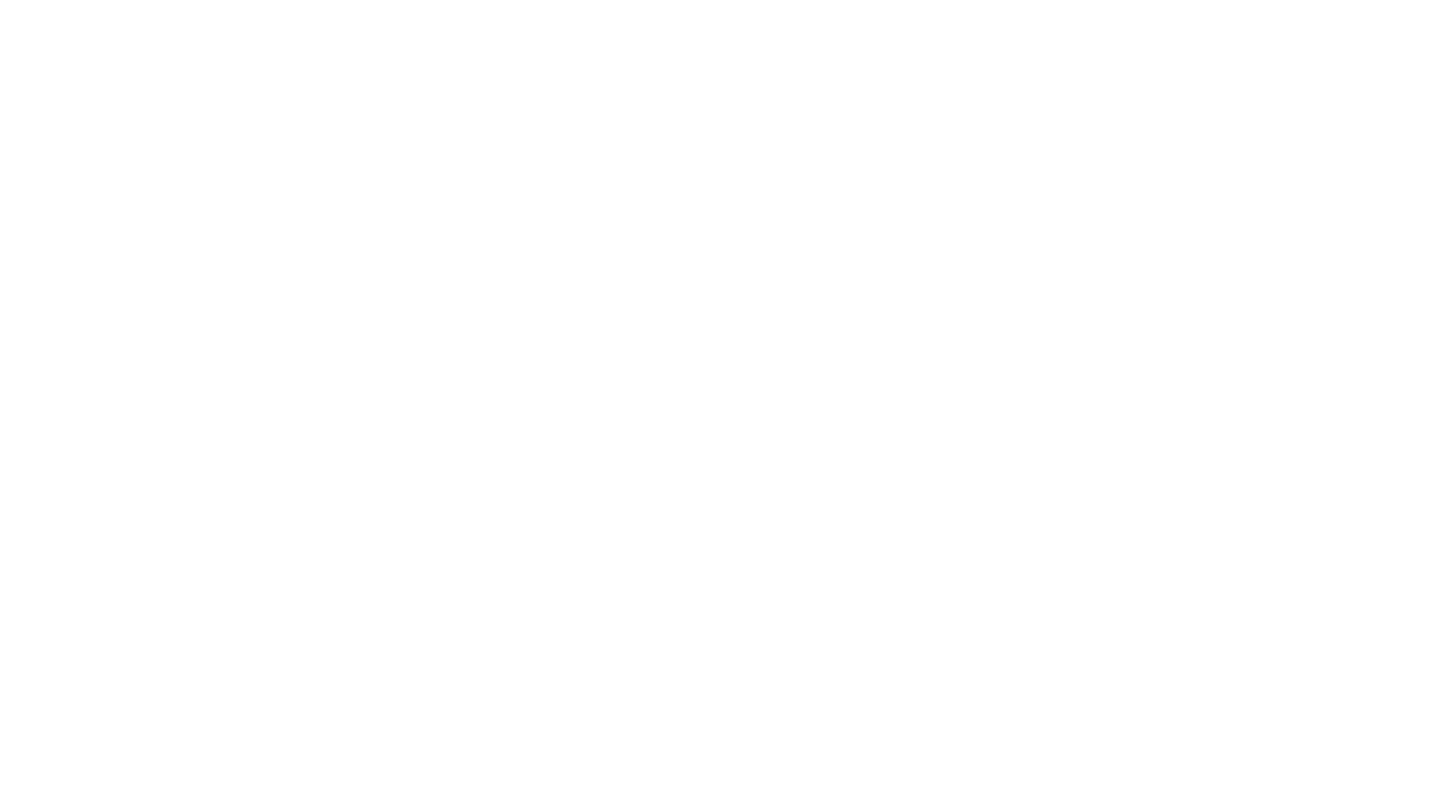 scroll, scrollTop: 0, scrollLeft: 0, axis: both 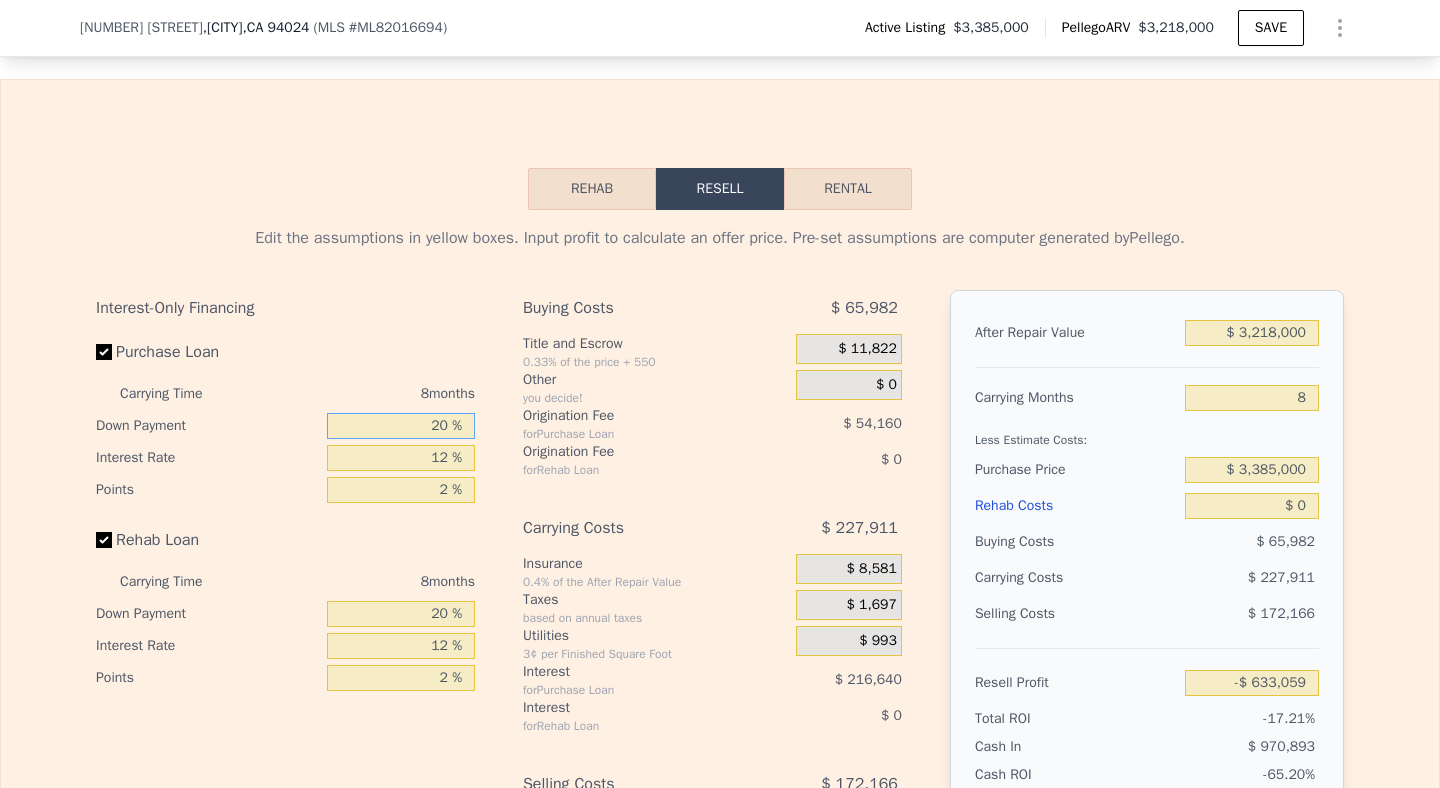drag, startPoint x: 445, startPoint y: 459, endPoint x: 390, endPoint y: 460, distance: 55.00909 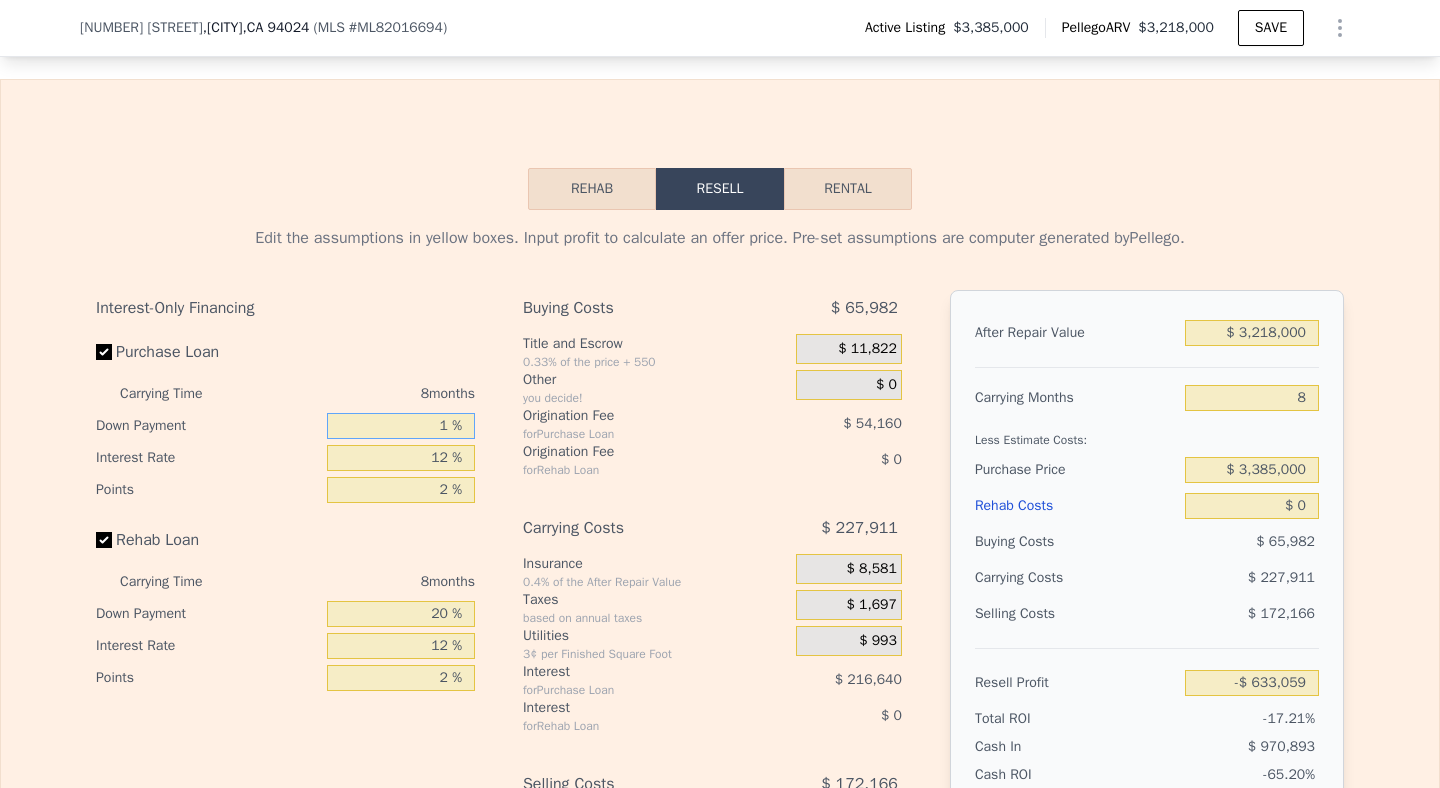 type on "10 %" 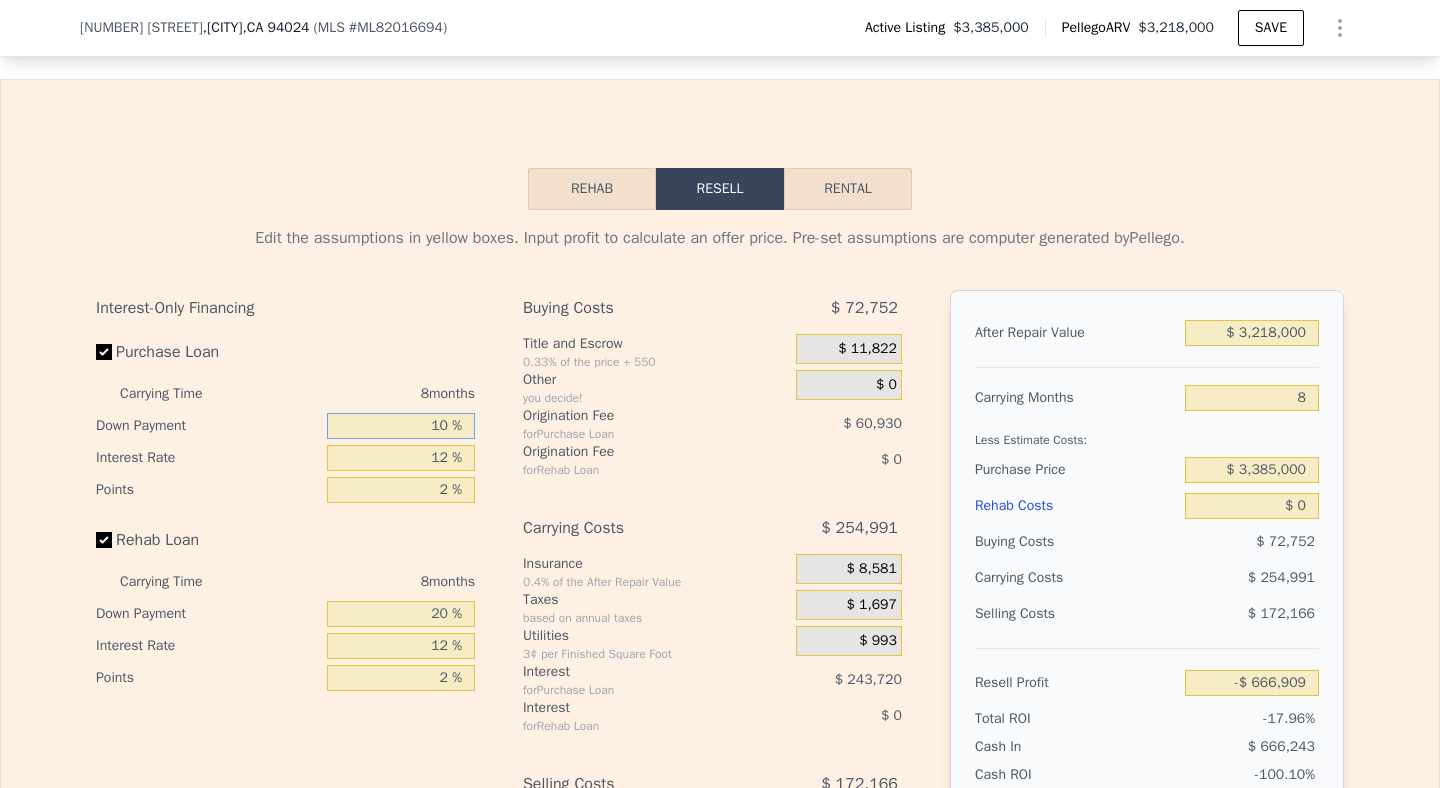 type on "-$ 666,909" 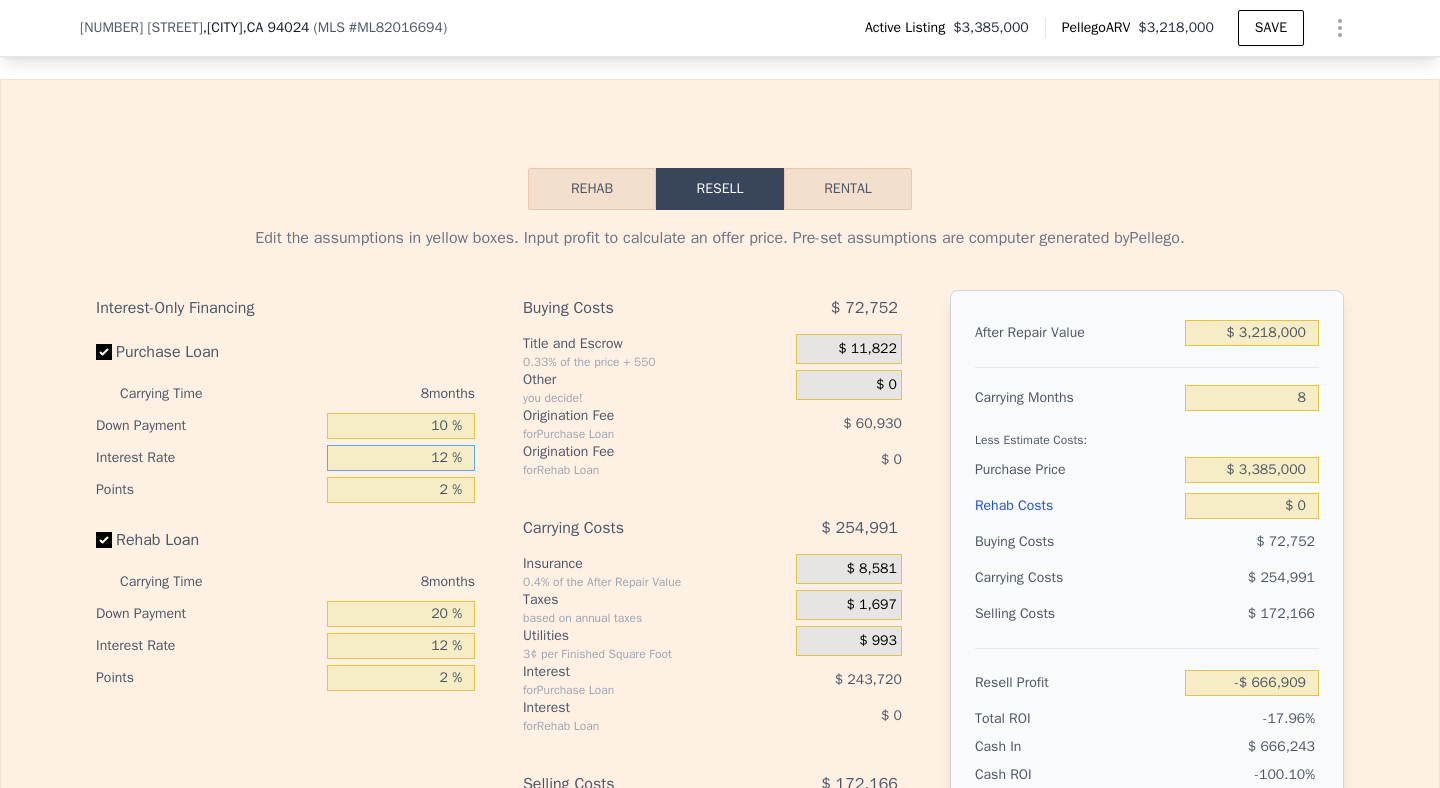 drag, startPoint x: 452, startPoint y: 481, endPoint x: 393, endPoint y: 481, distance: 59 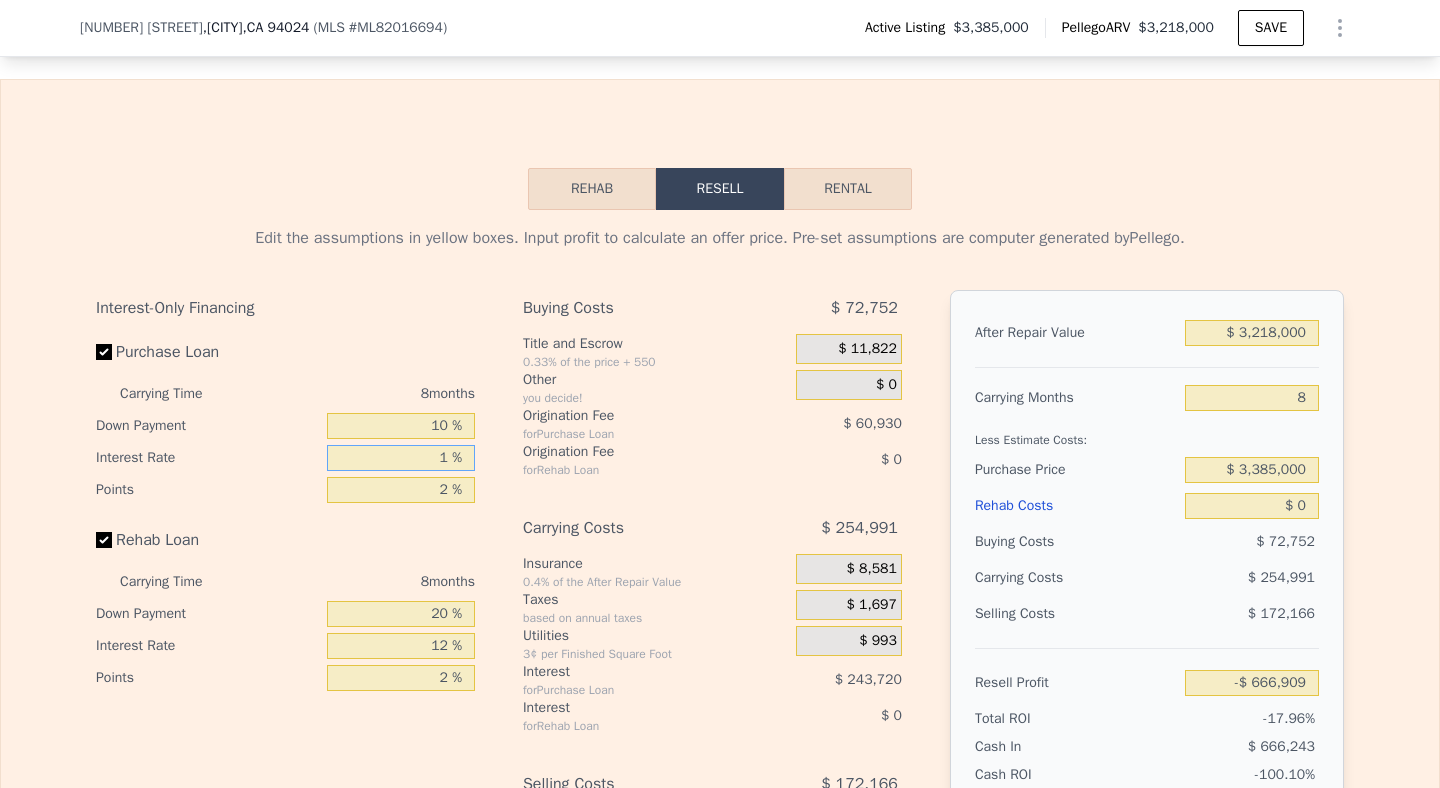 type on "-$ 443,501" 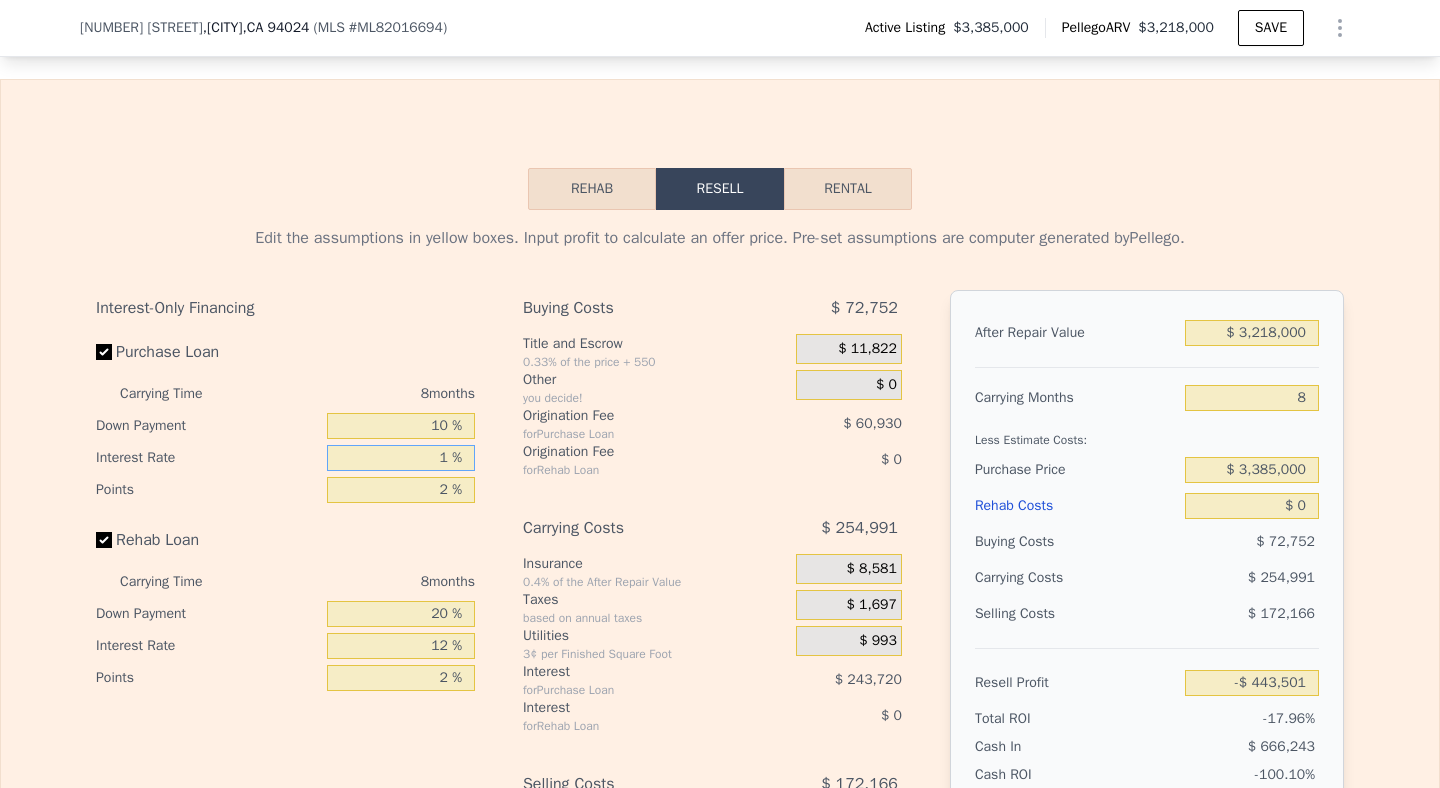type on "10 %" 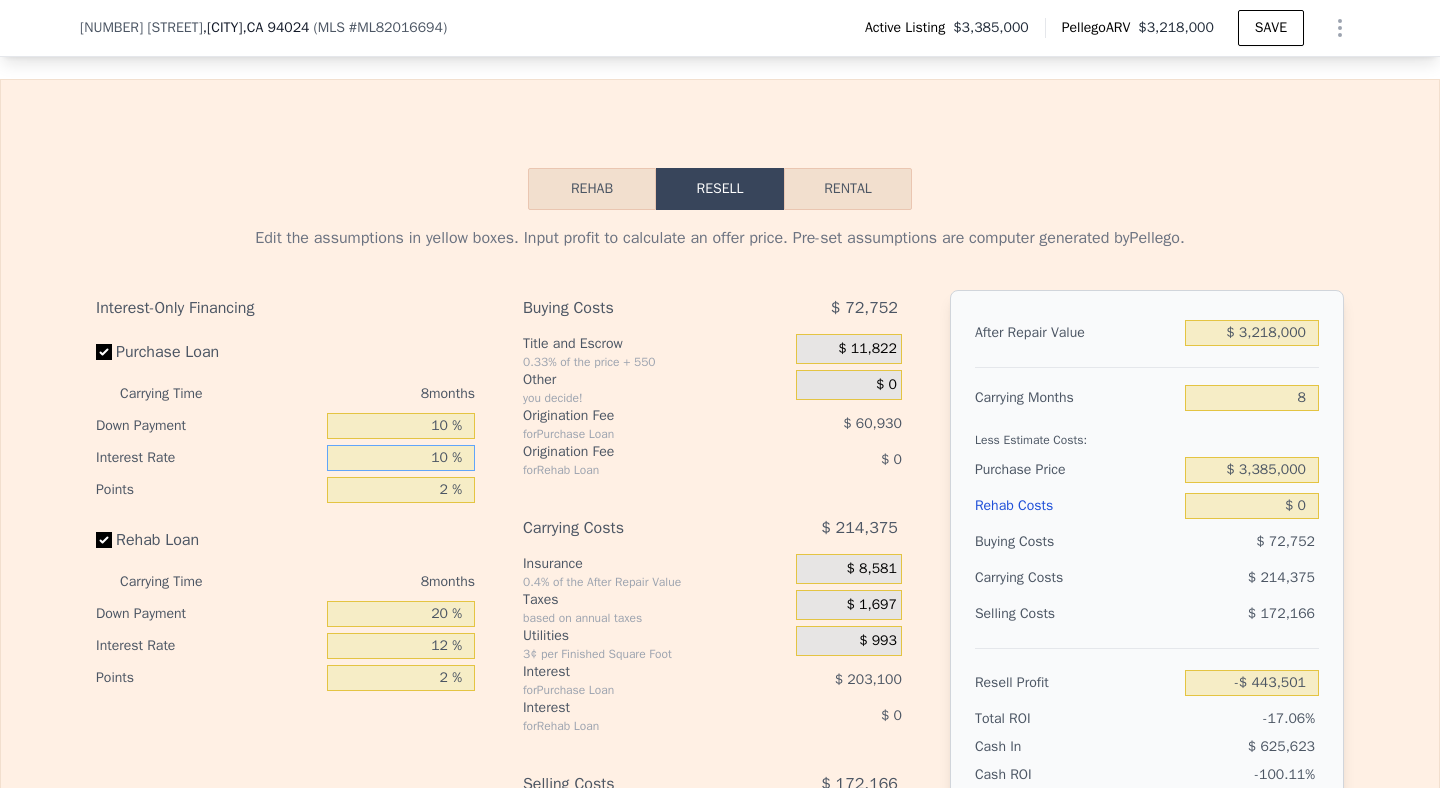 type on "-$ 626,293" 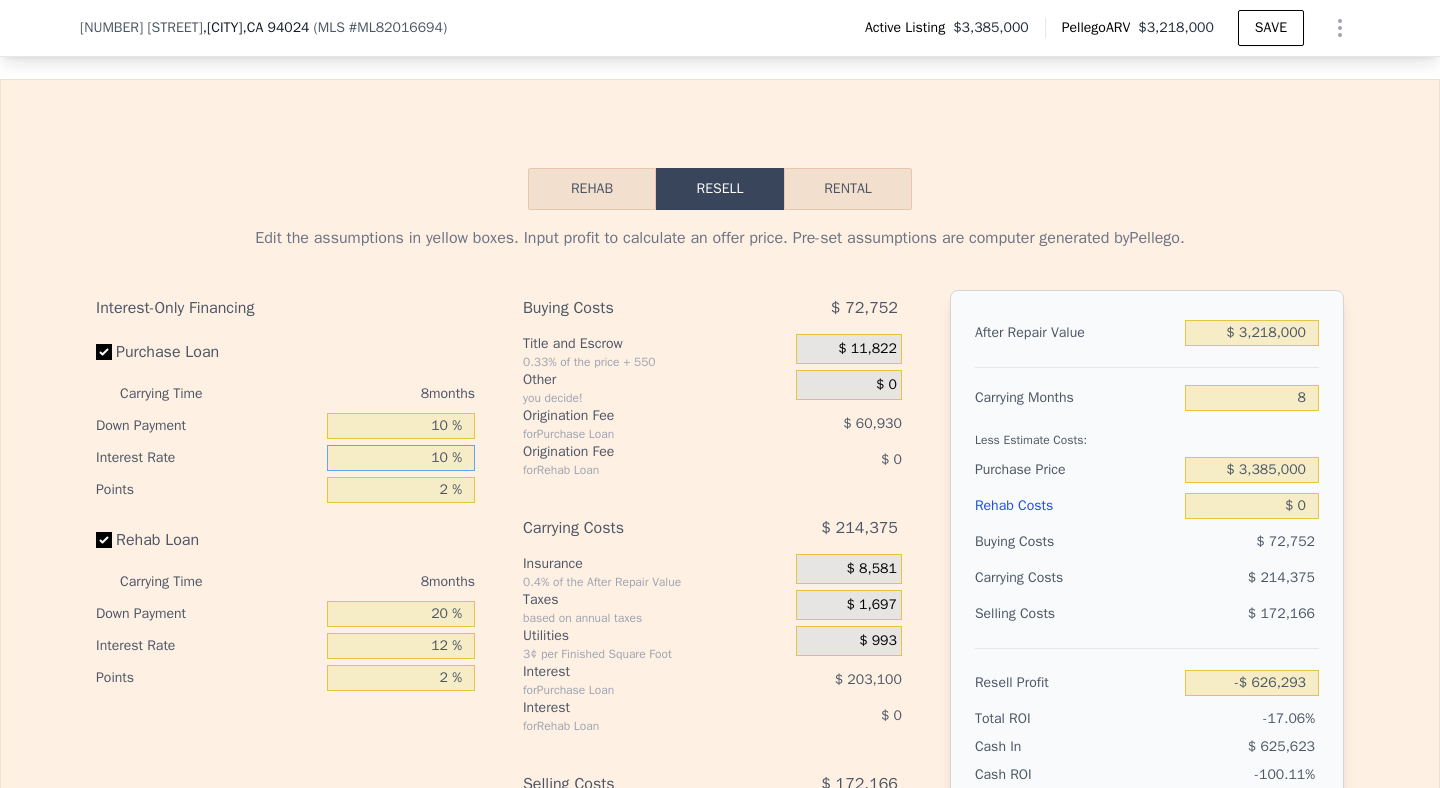 type on "10 %" 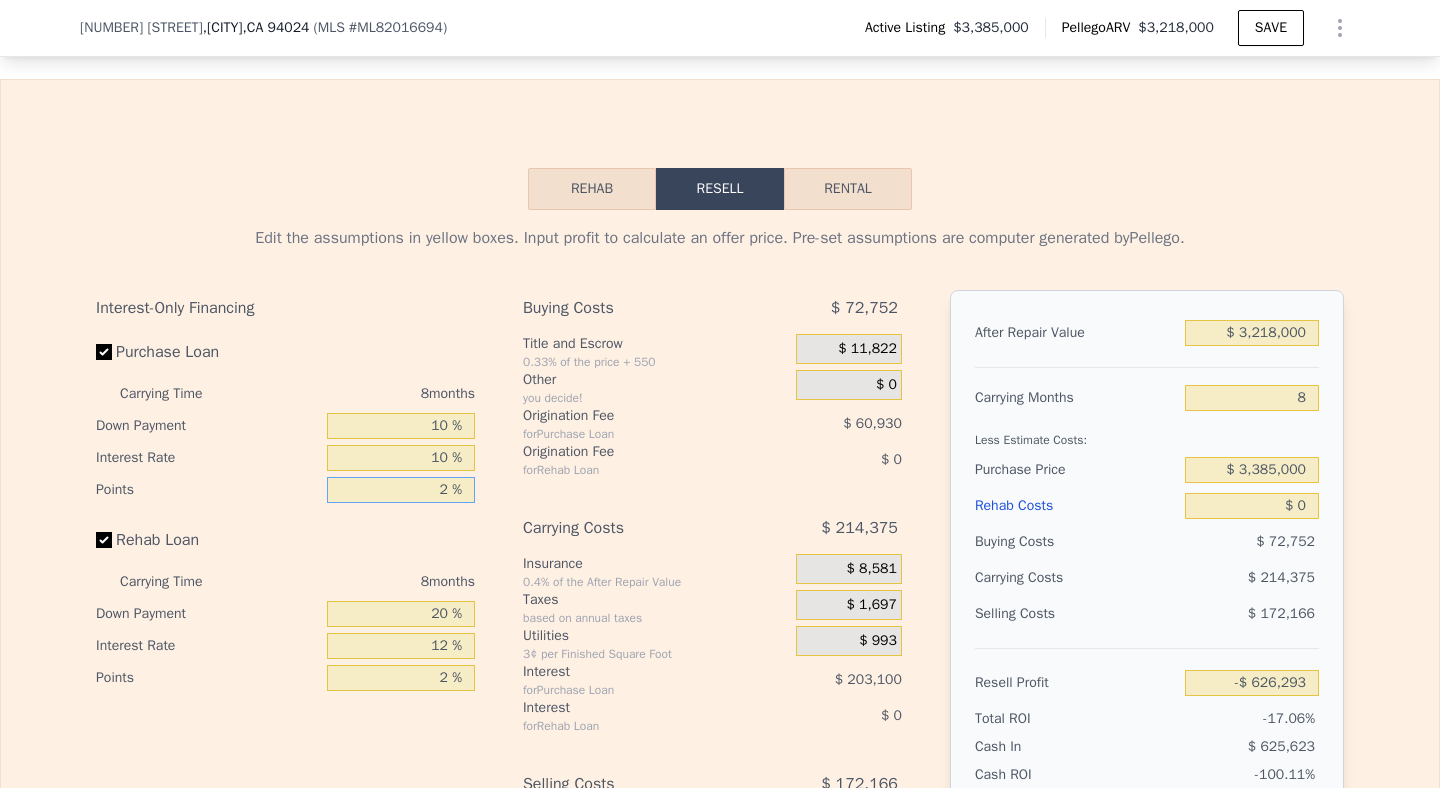 drag, startPoint x: 443, startPoint y: 526, endPoint x: 418, endPoint y: 522, distance: 25.317978 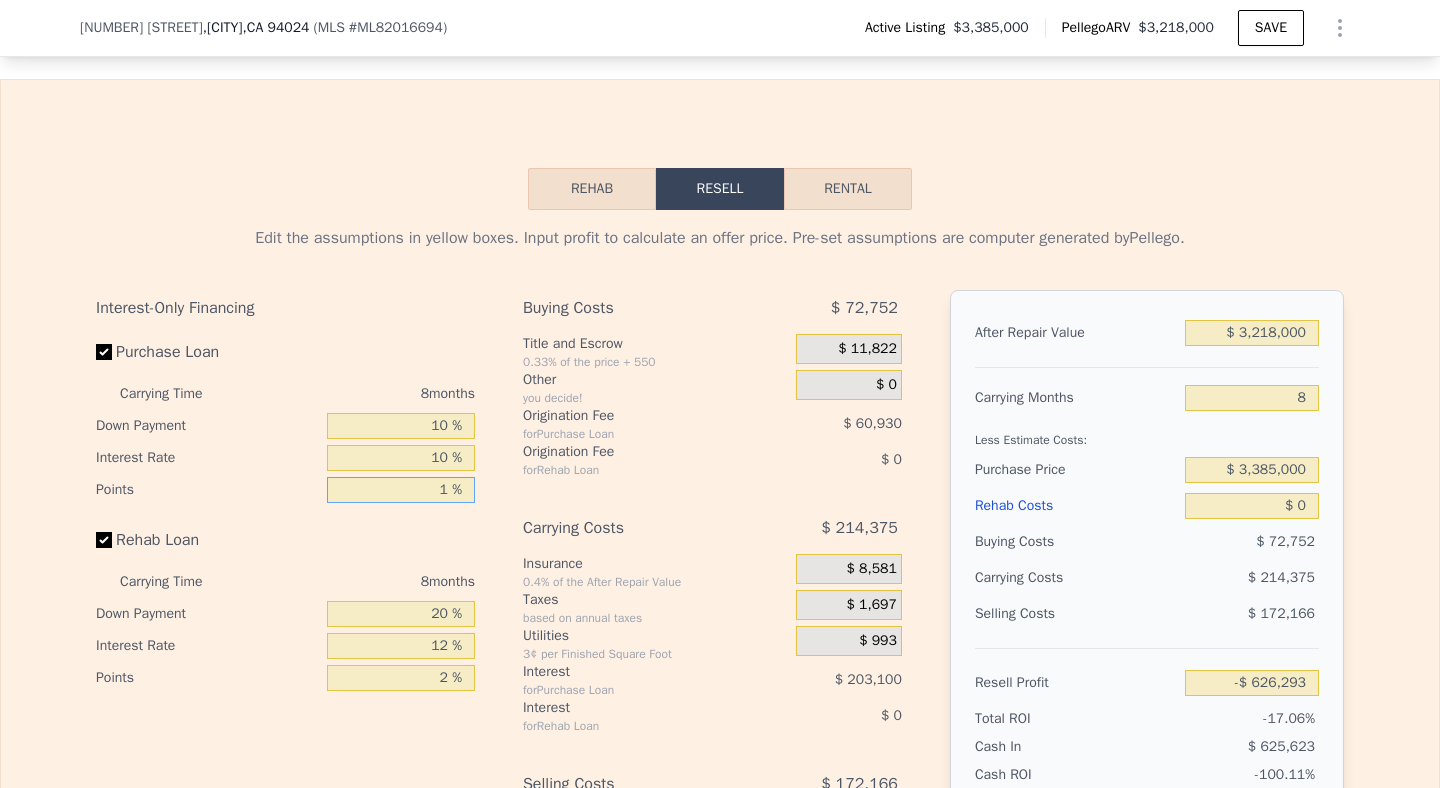 type on "-$ 595,828" 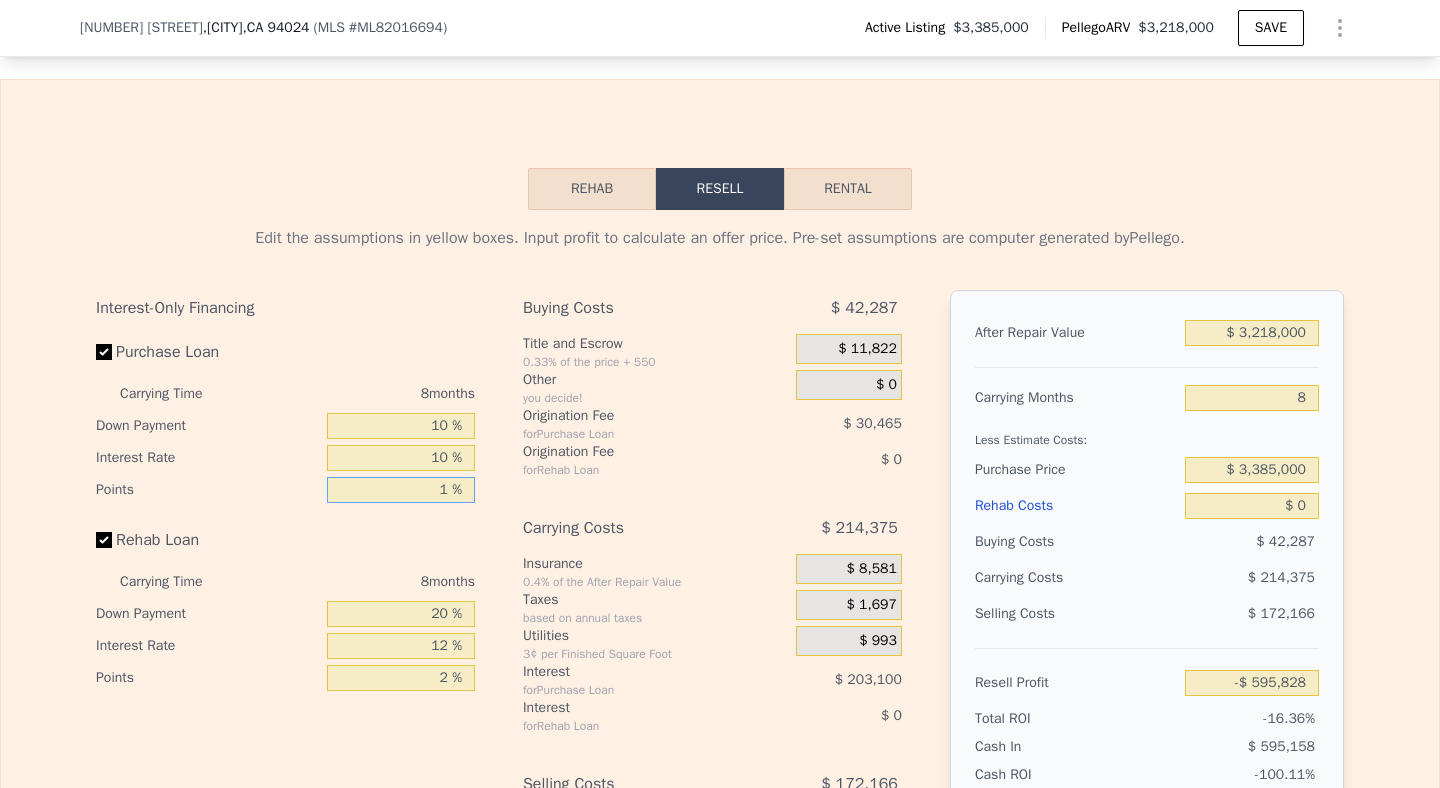 type on "1 %" 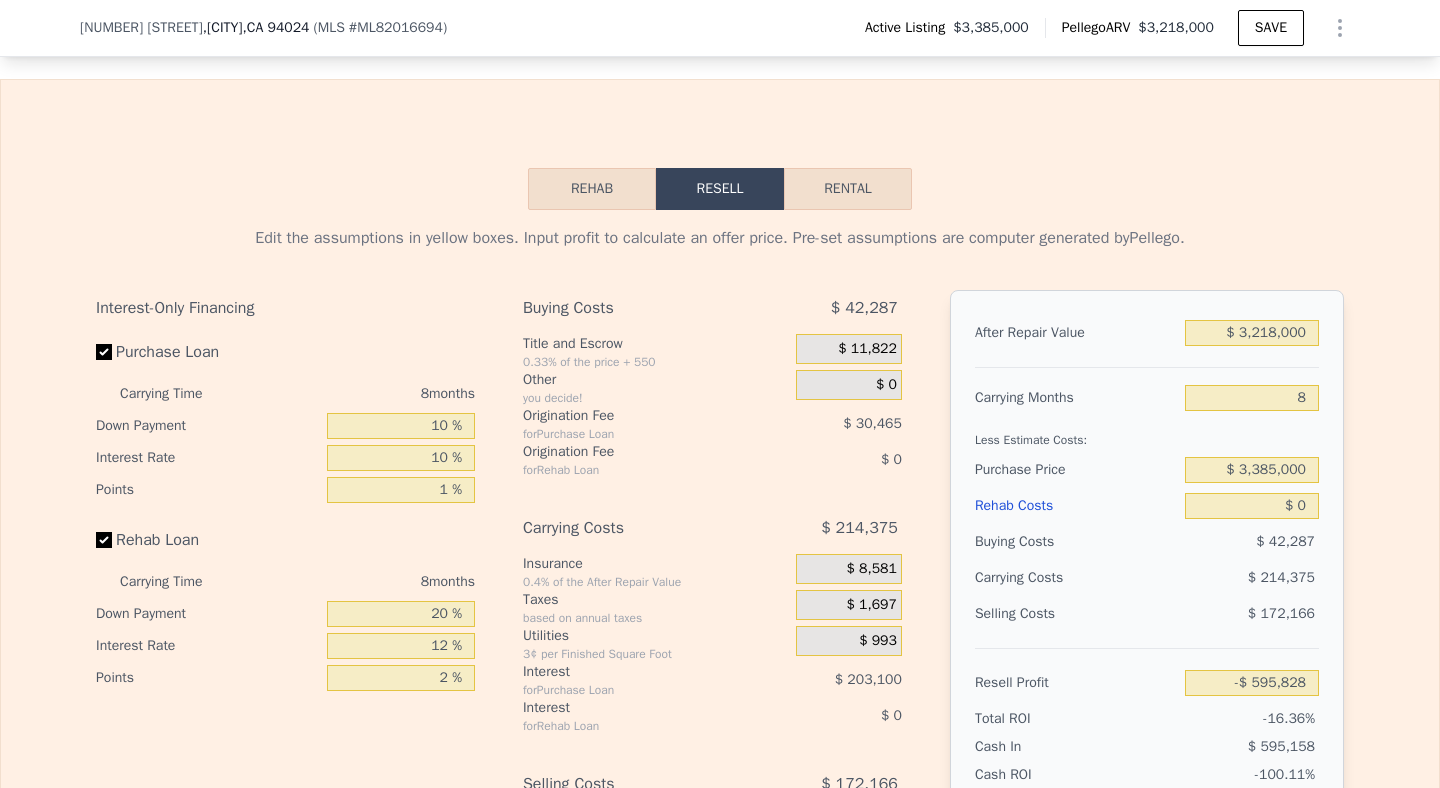 click on "Rehab Loan" at bounding box center (285, 544) 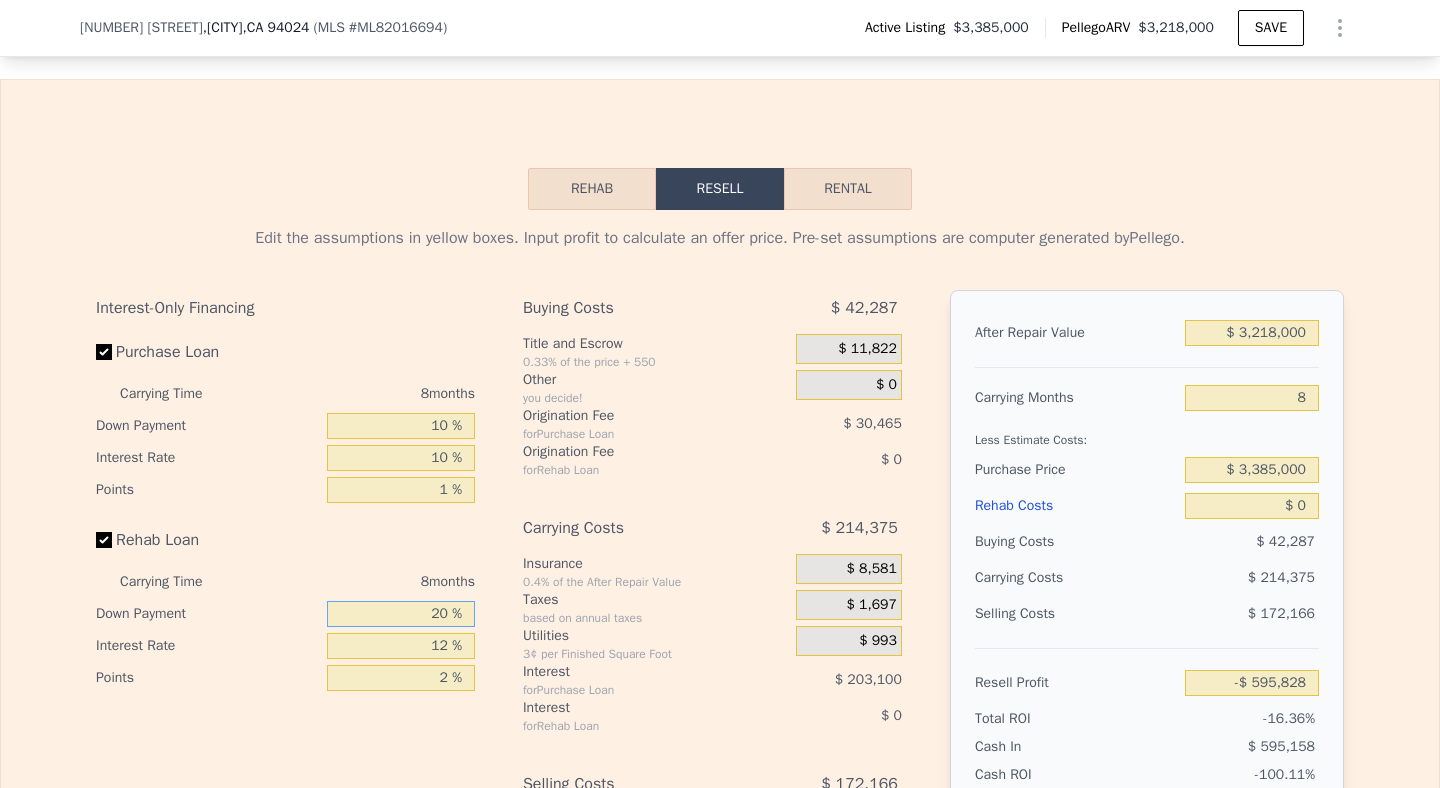 drag, startPoint x: 440, startPoint y: 644, endPoint x: 414, endPoint y: 644, distance: 26 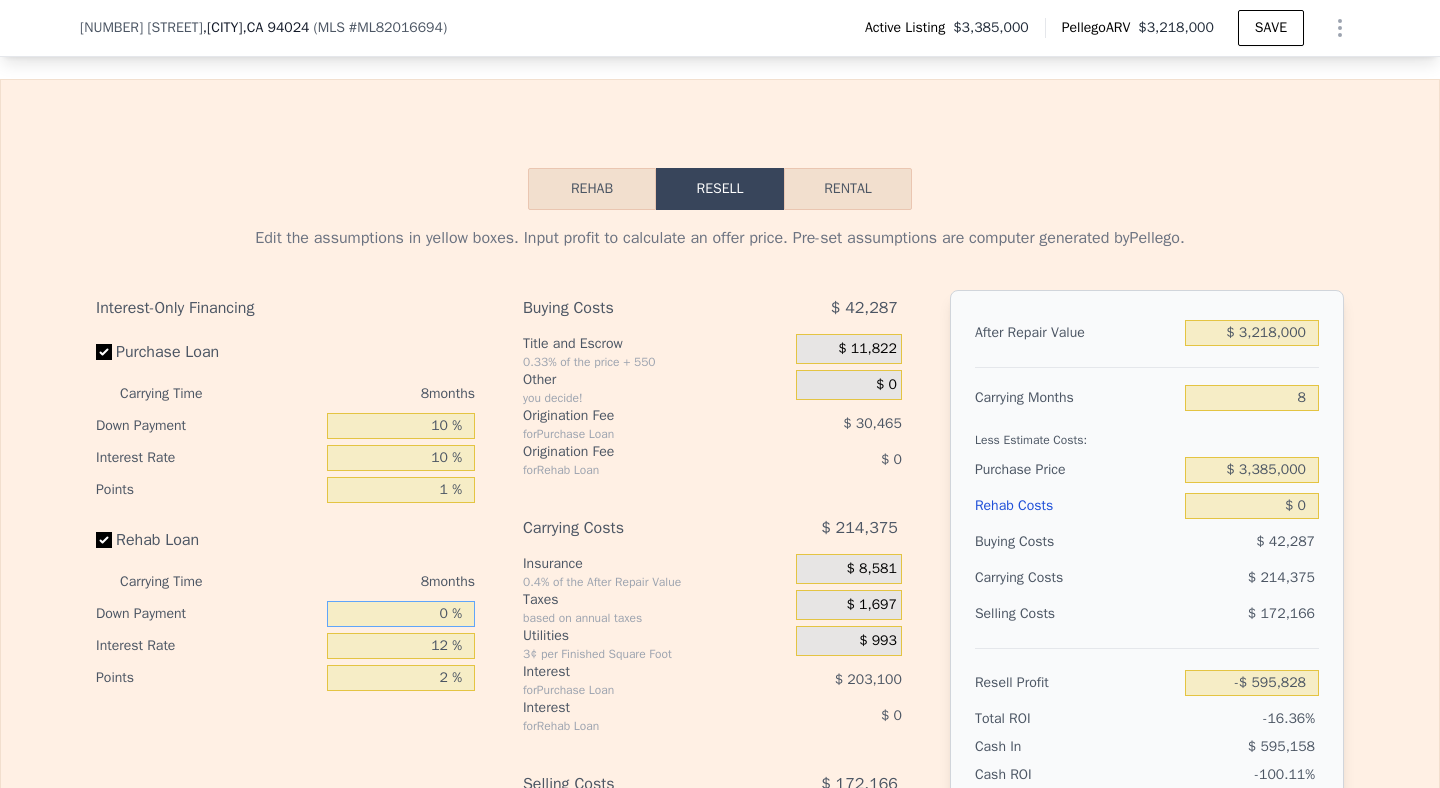 type on "0 %" 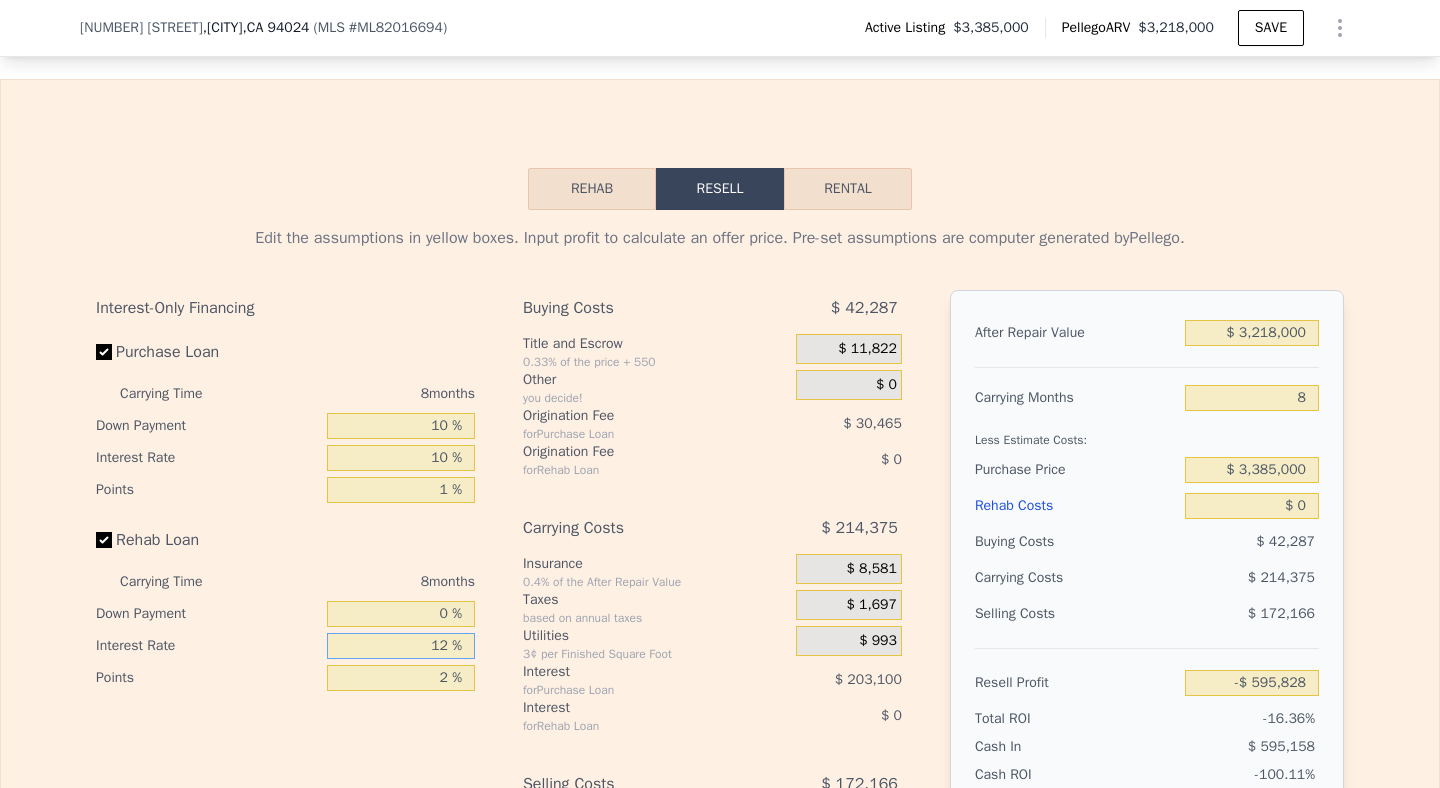 drag, startPoint x: 435, startPoint y: 677, endPoint x: 387, endPoint y: 677, distance: 48 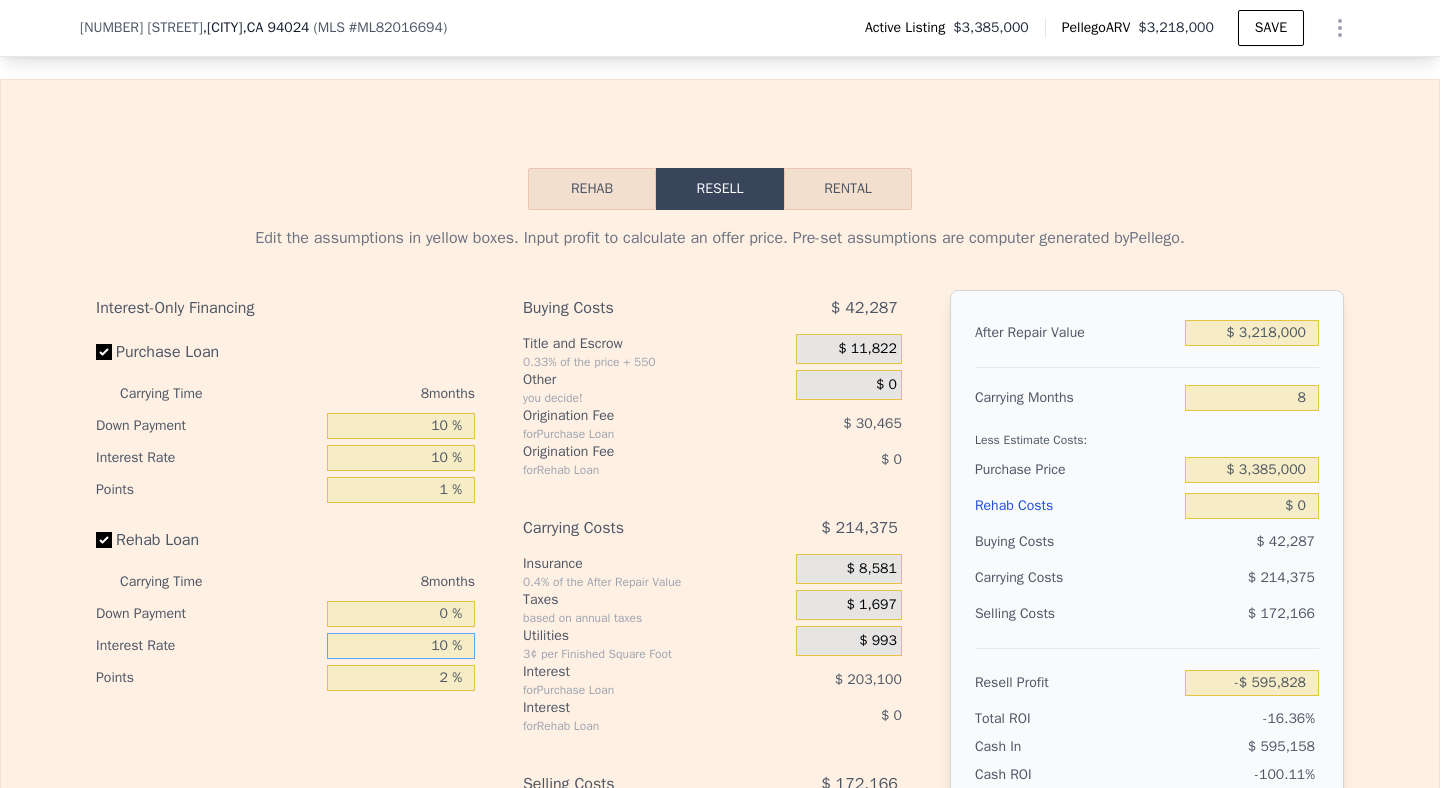 type on "10 %" 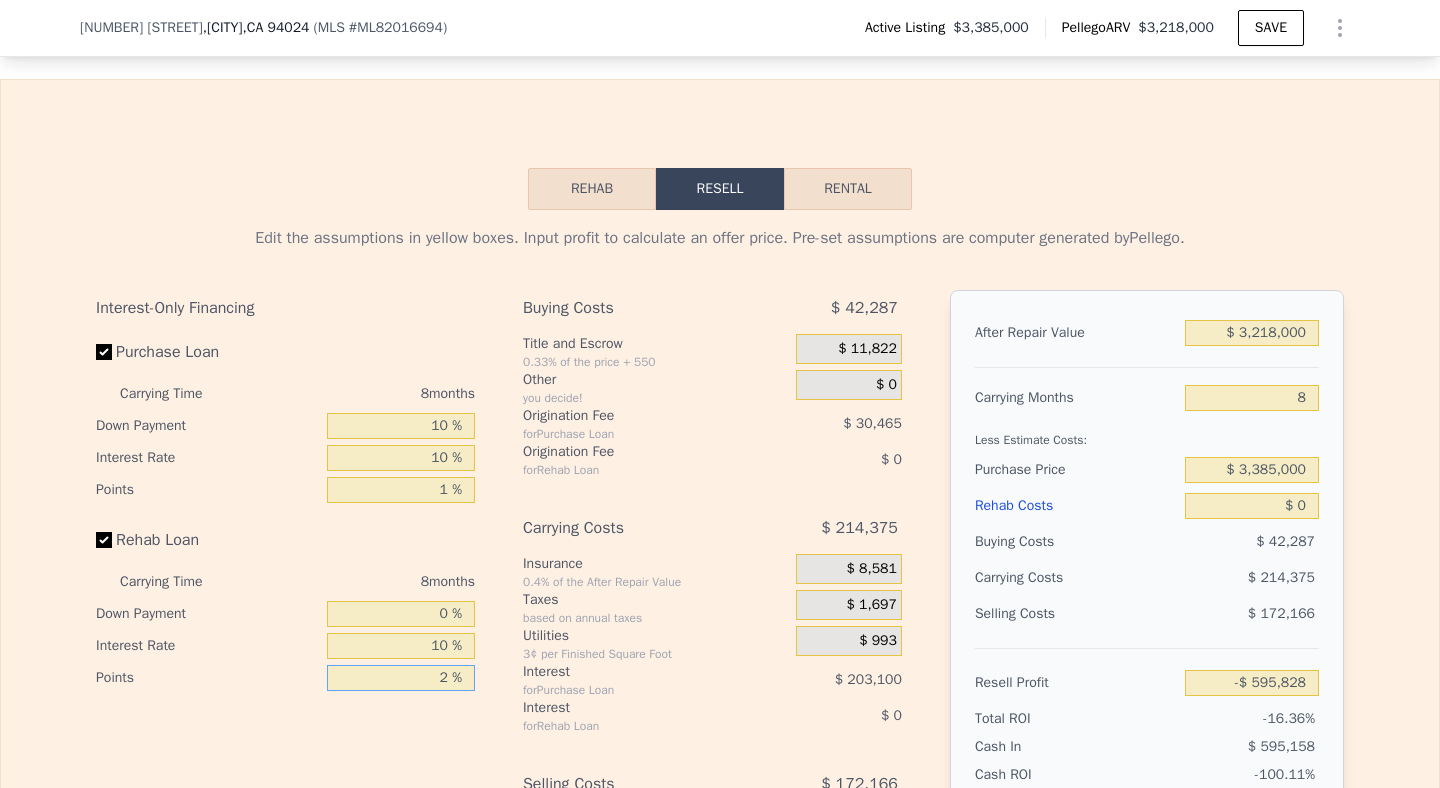 drag, startPoint x: 441, startPoint y: 704, endPoint x: 385, endPoint y: 704, distance: 56 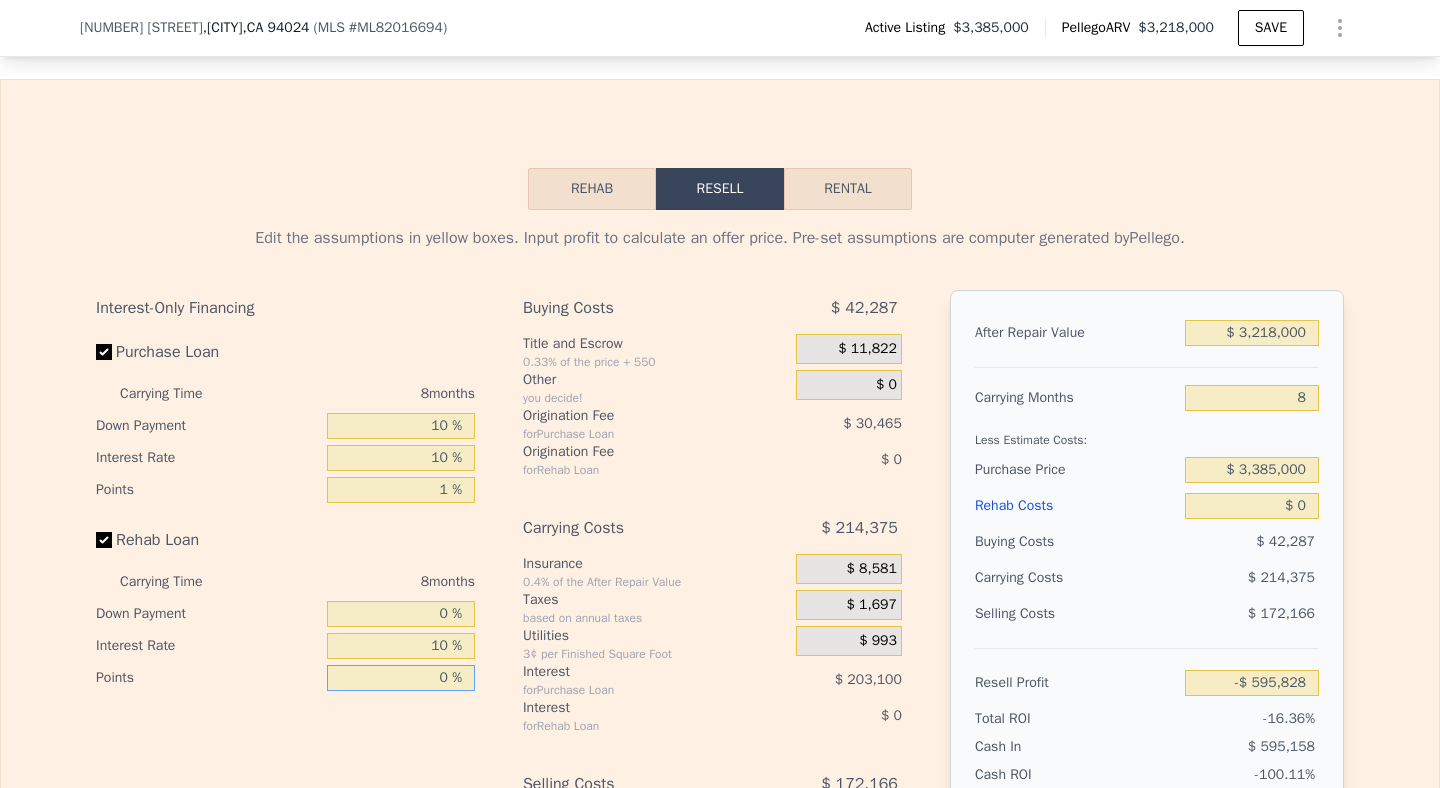 type on "0 %" 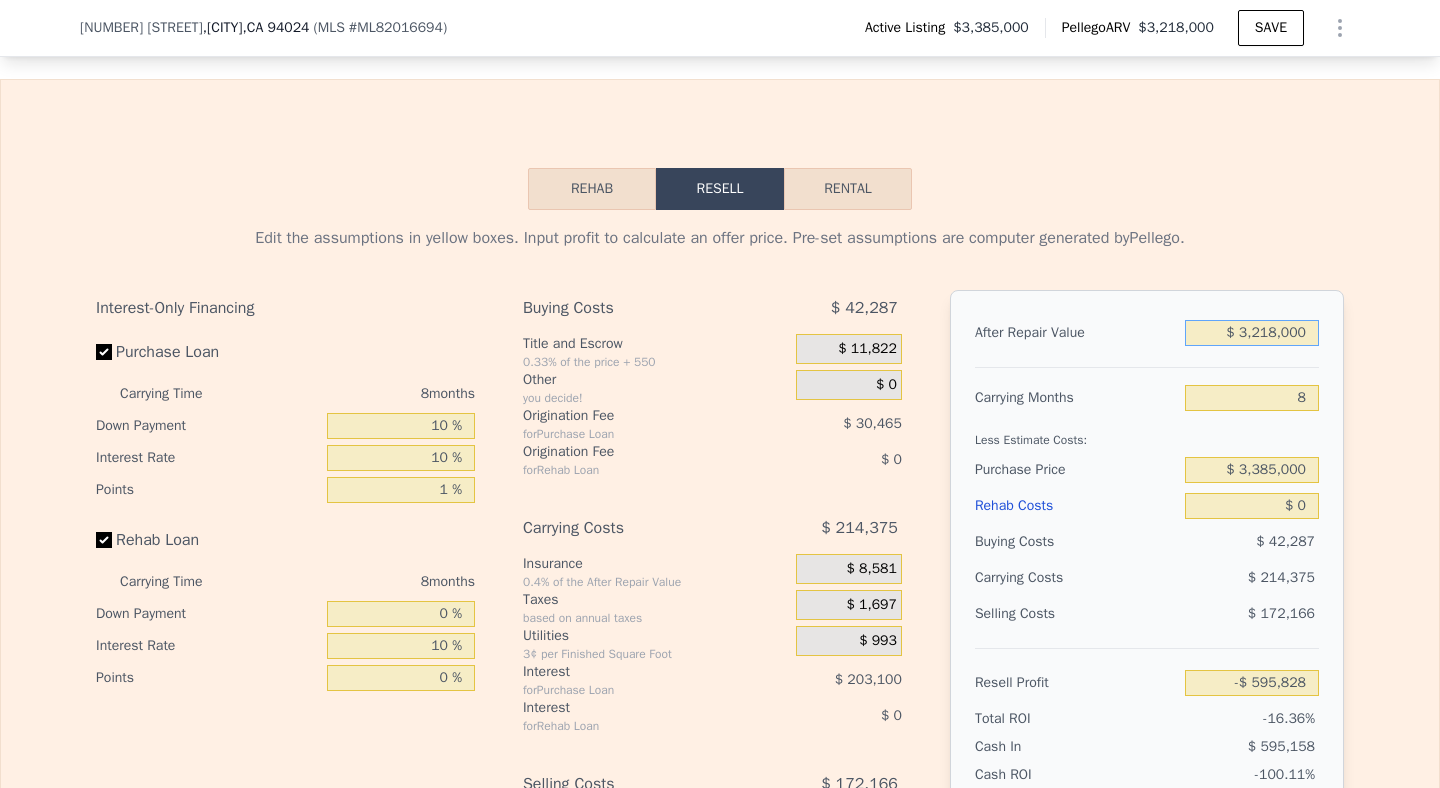 drag, startPoint x: 1305, startPoint y: 359, endPoint x: 1185, endPoint y: 359, distance: 120 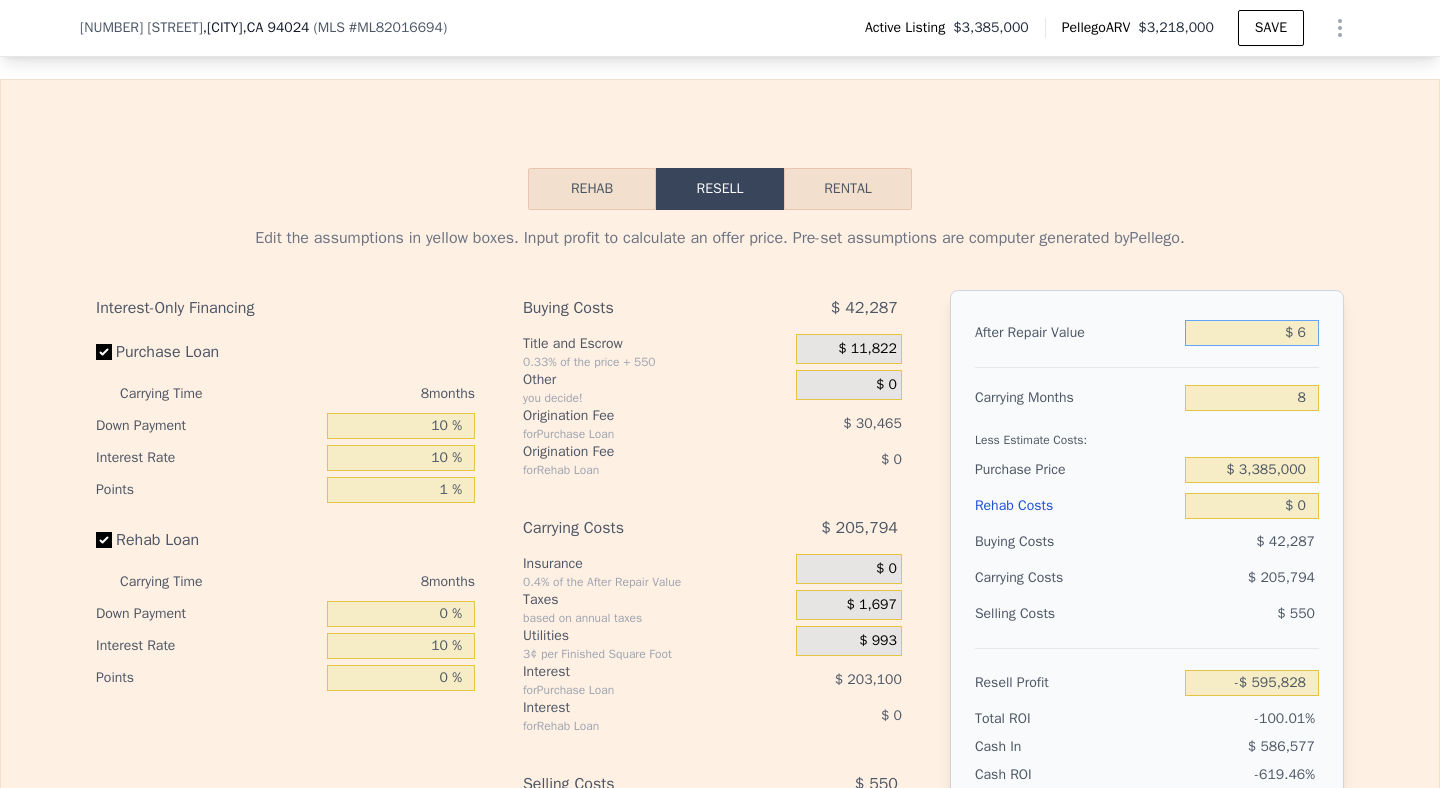 type on "-$ 3,633,625" 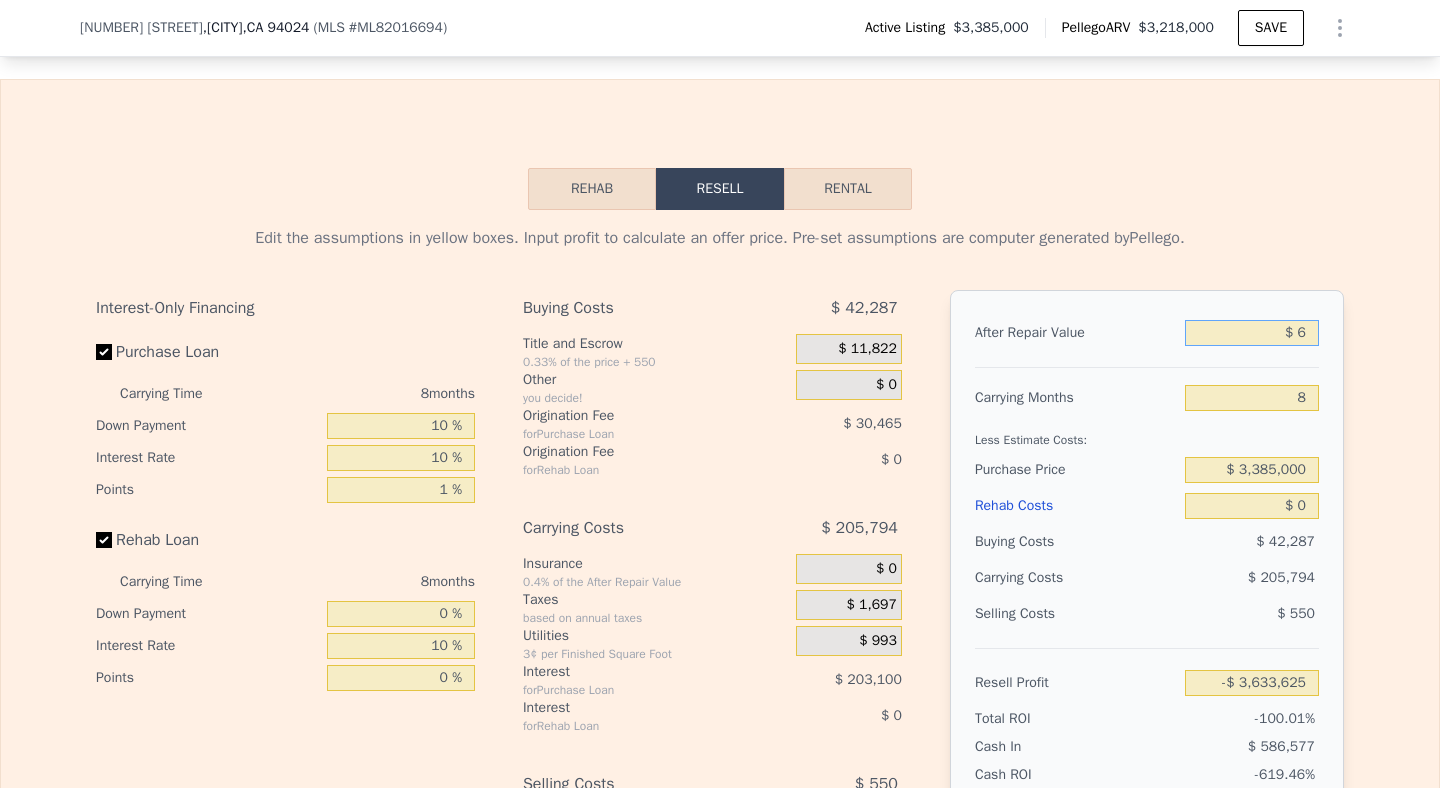 type on "$ 62" 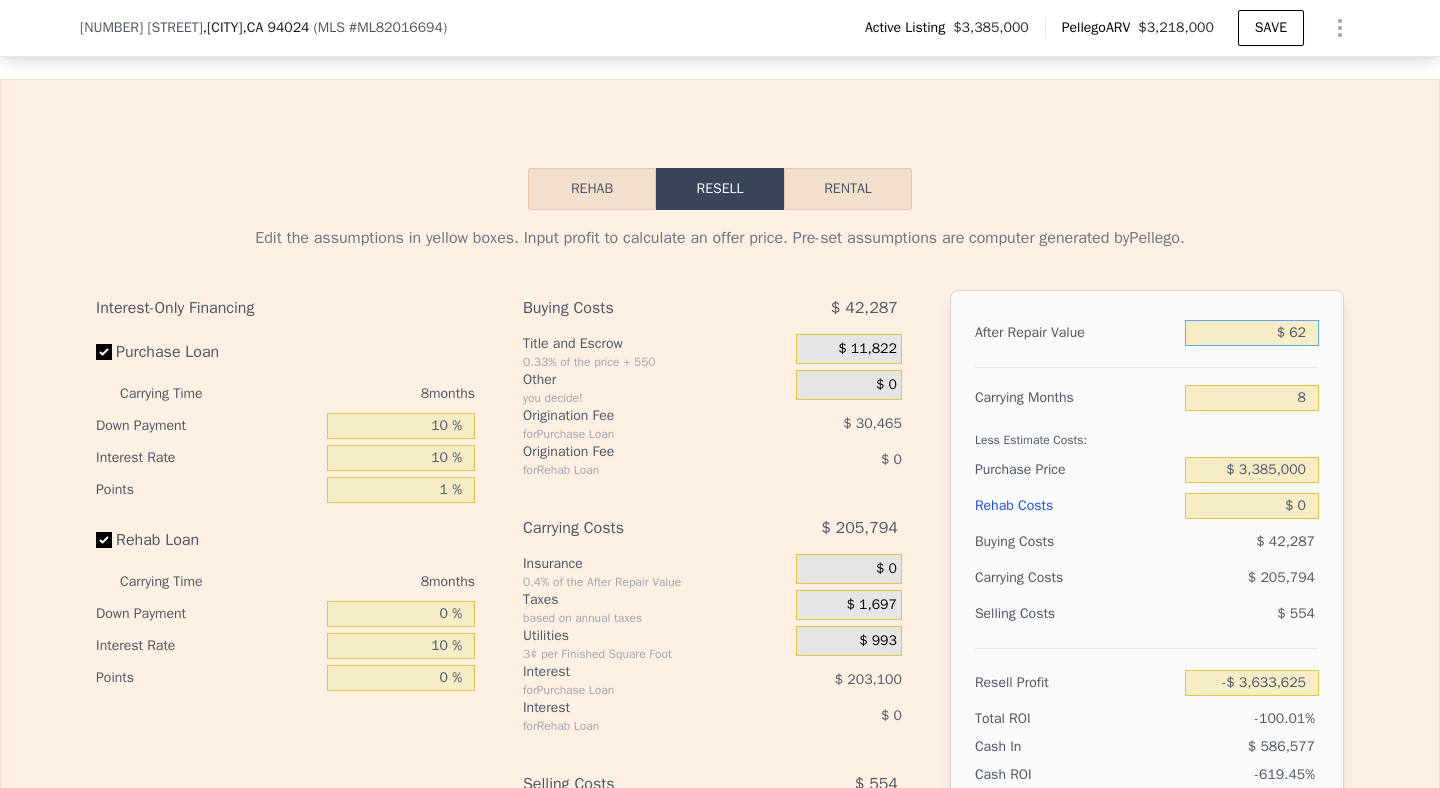 type on "-$ 3,633,573" 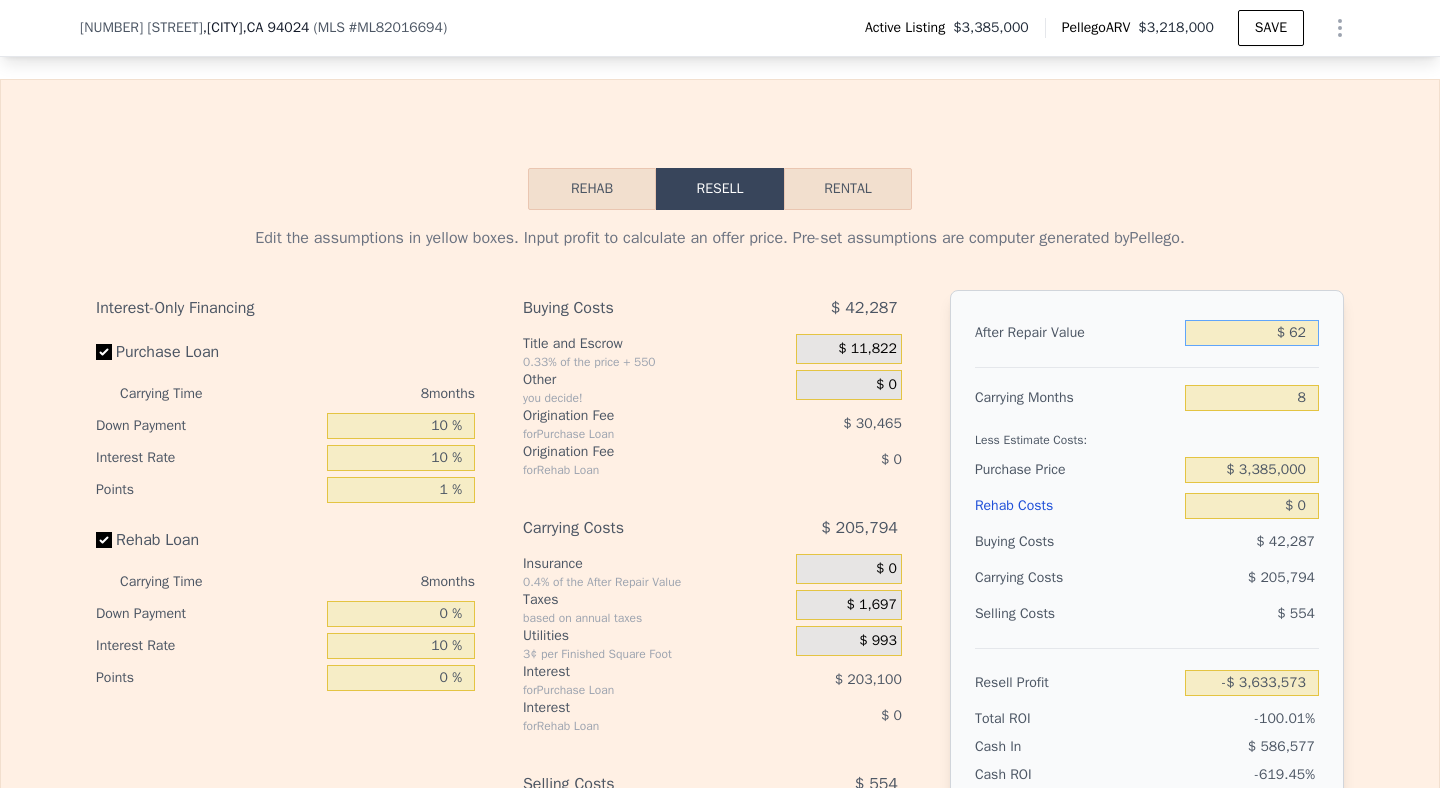 type on "$ 620" 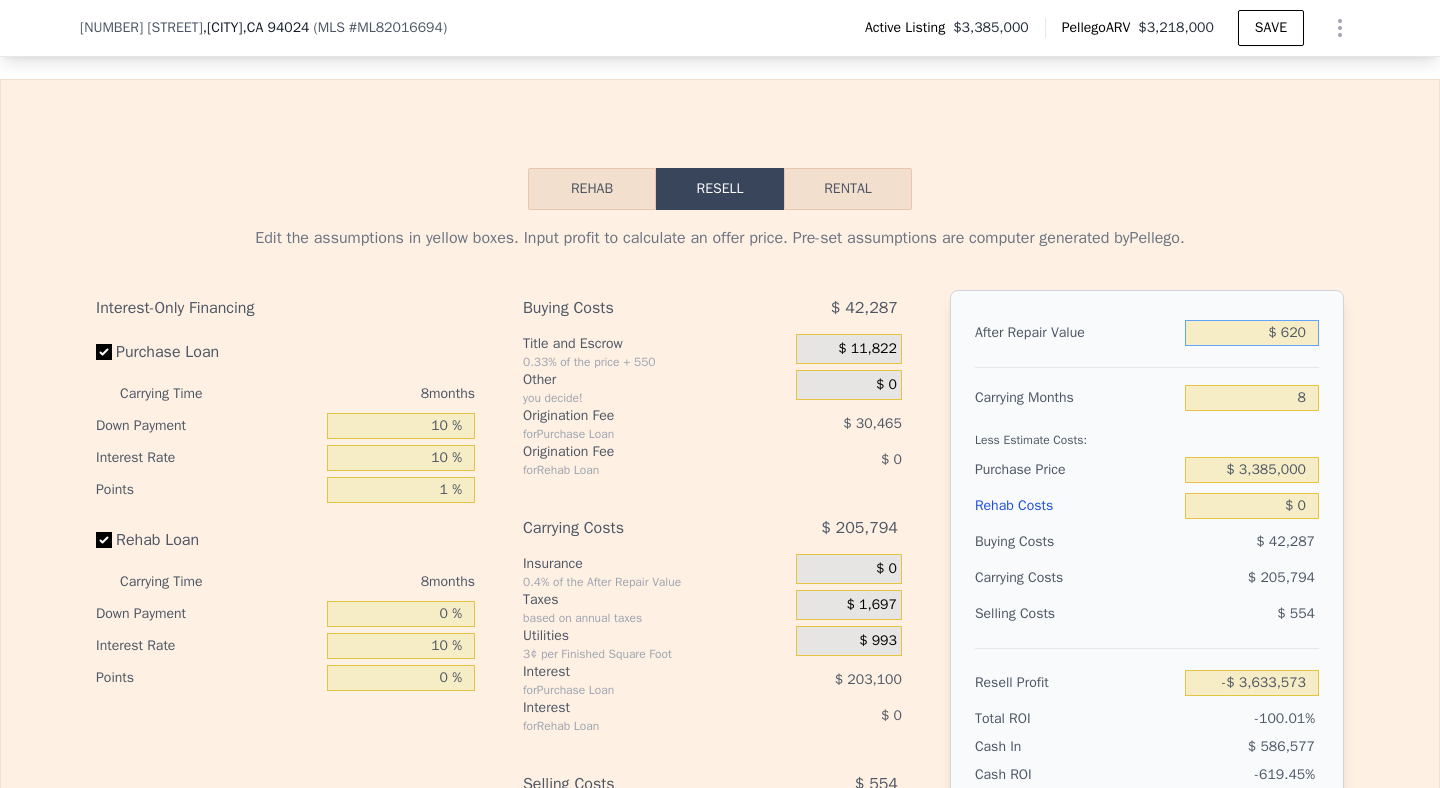 type on "-$ 3,633,047" 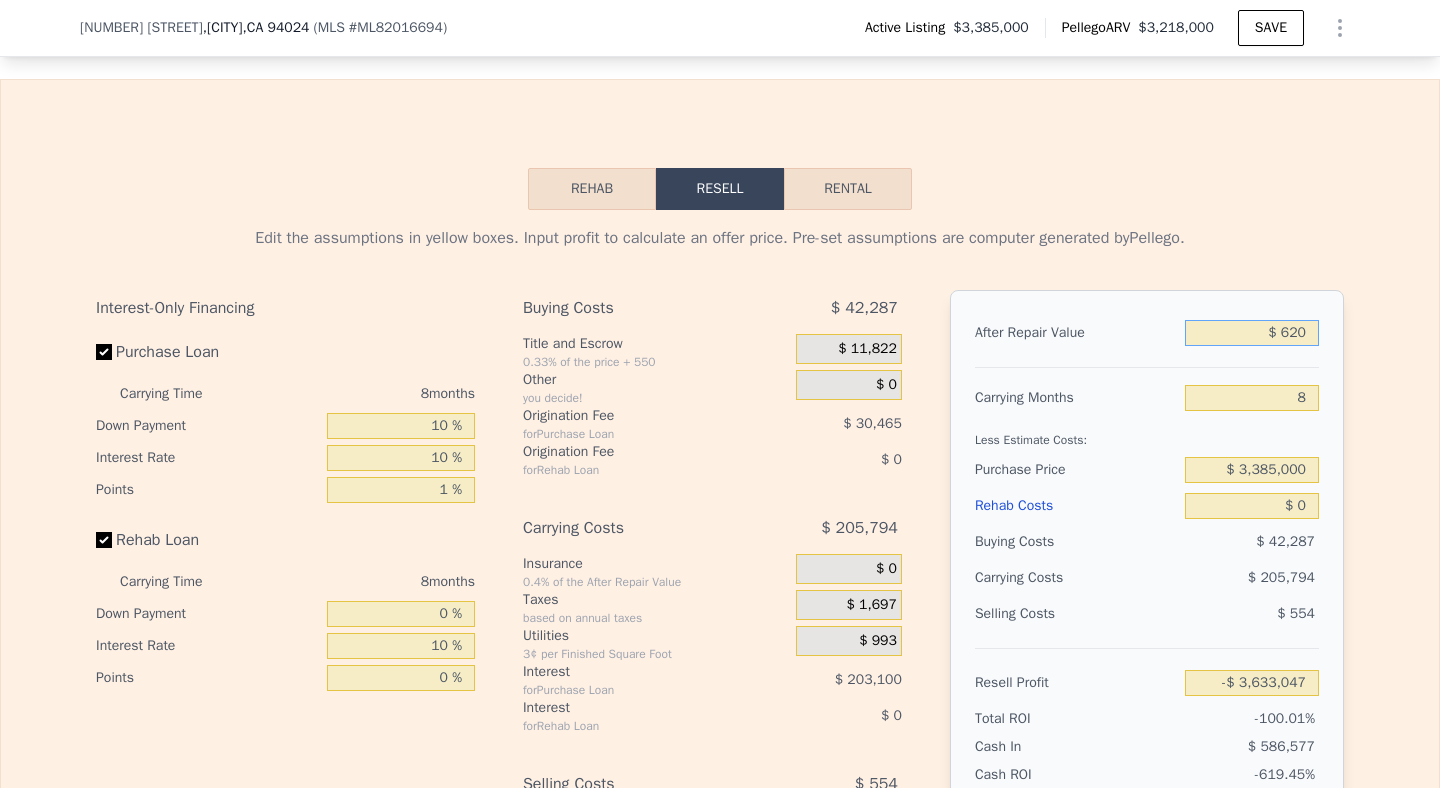 type on "$ 6,200" 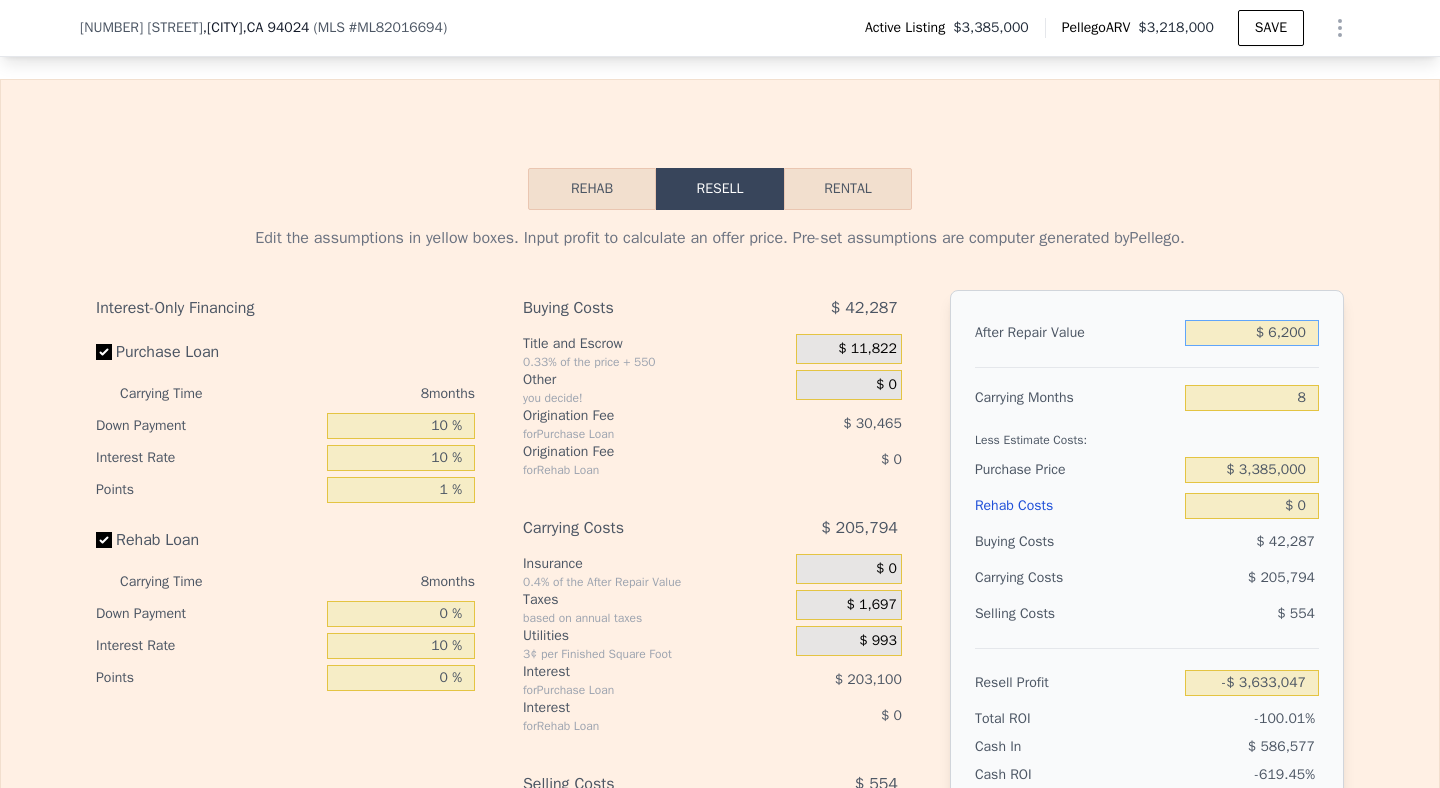 type on "-$ 3,627,779" 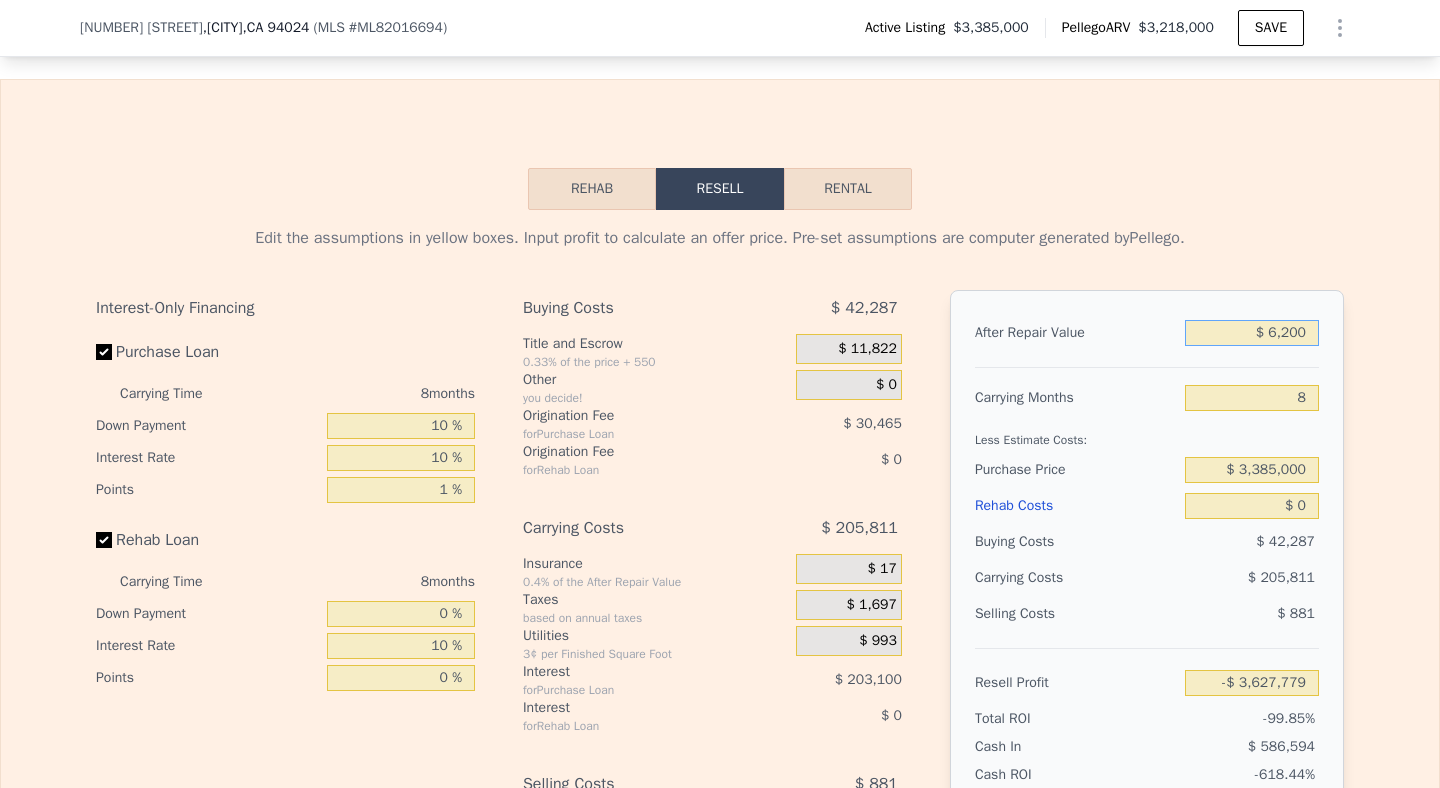 type on "$ 62,000" 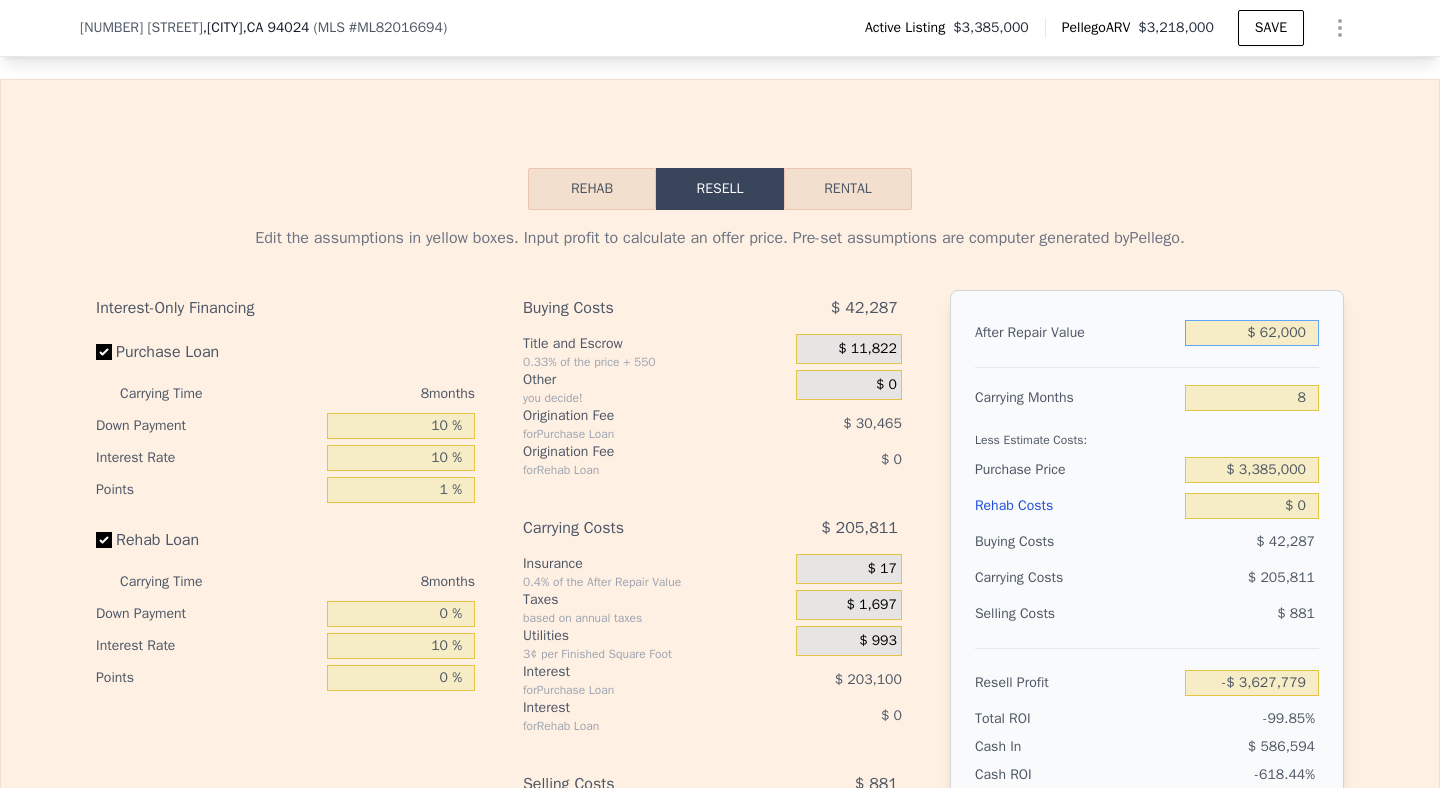 type on "-$ 3,575,102" 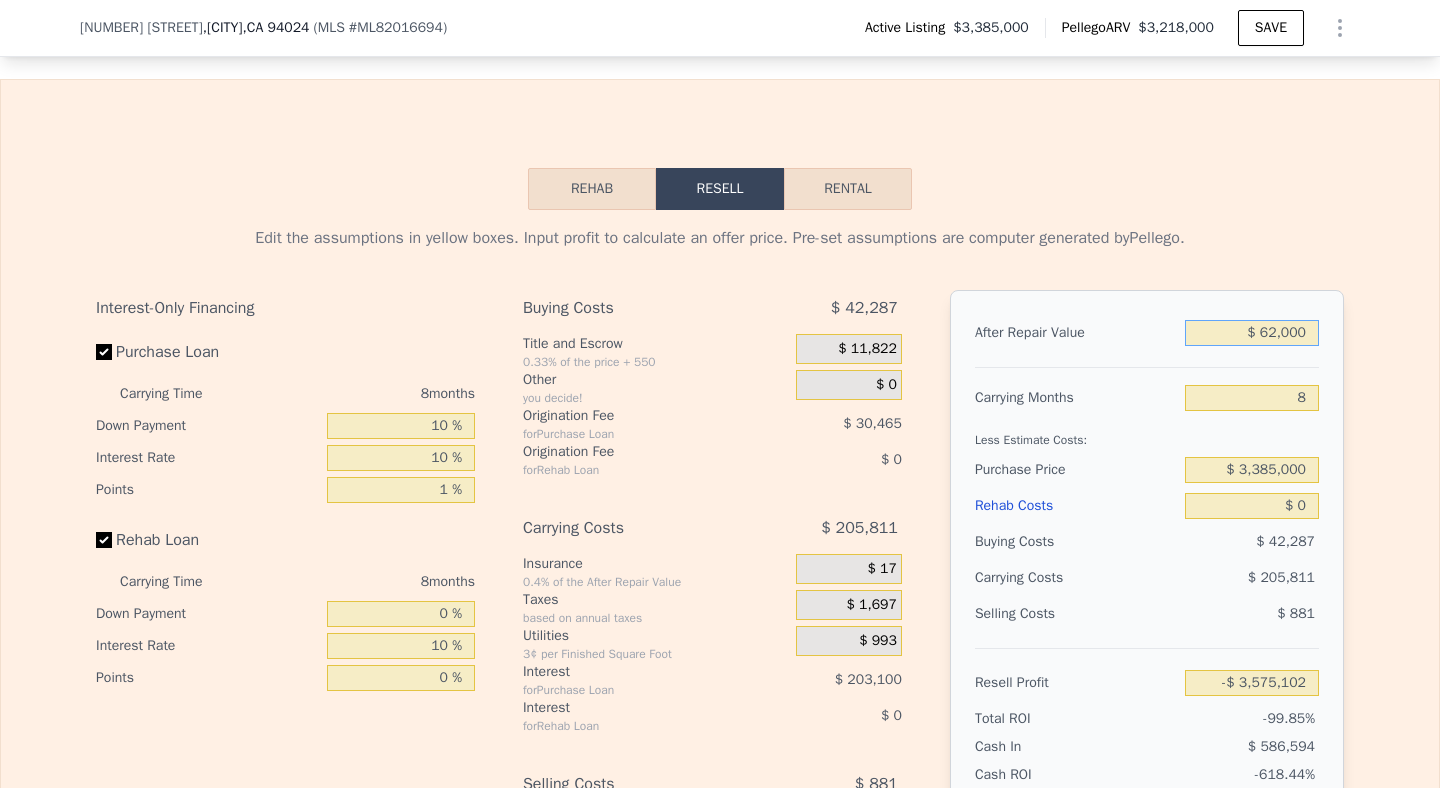 type on "$ 620,000" 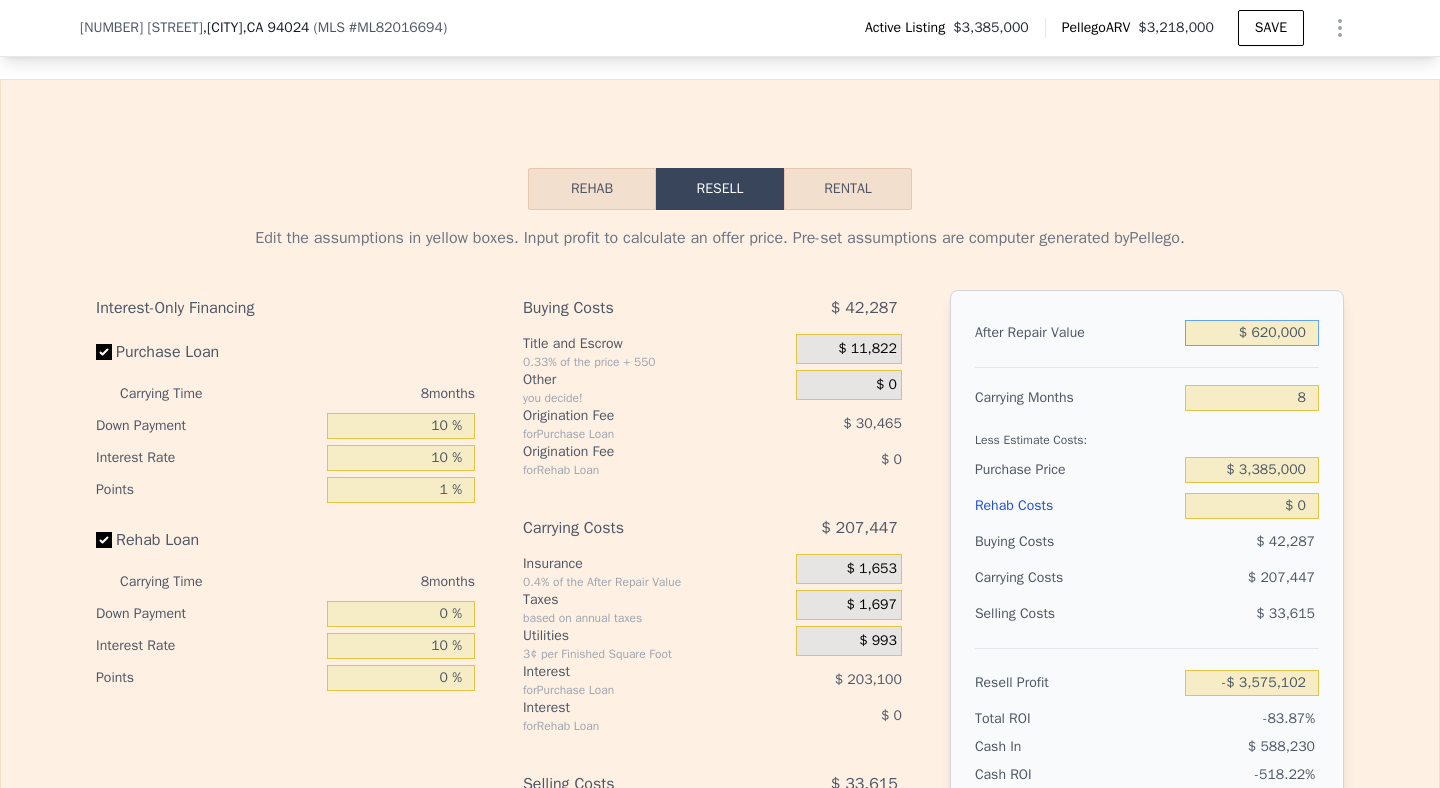 type on "-$ 3,048,349" 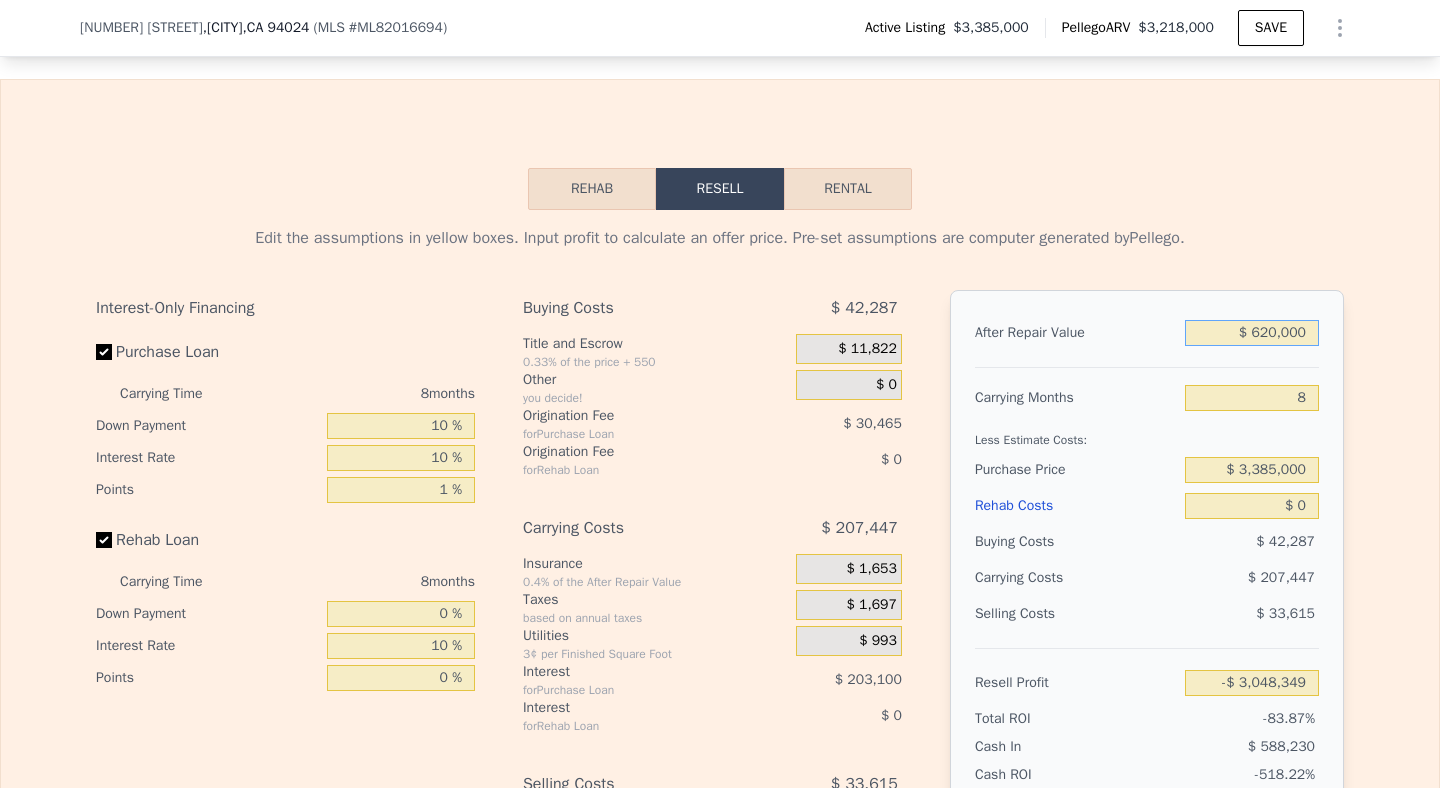 type on "$ 6,200,000" 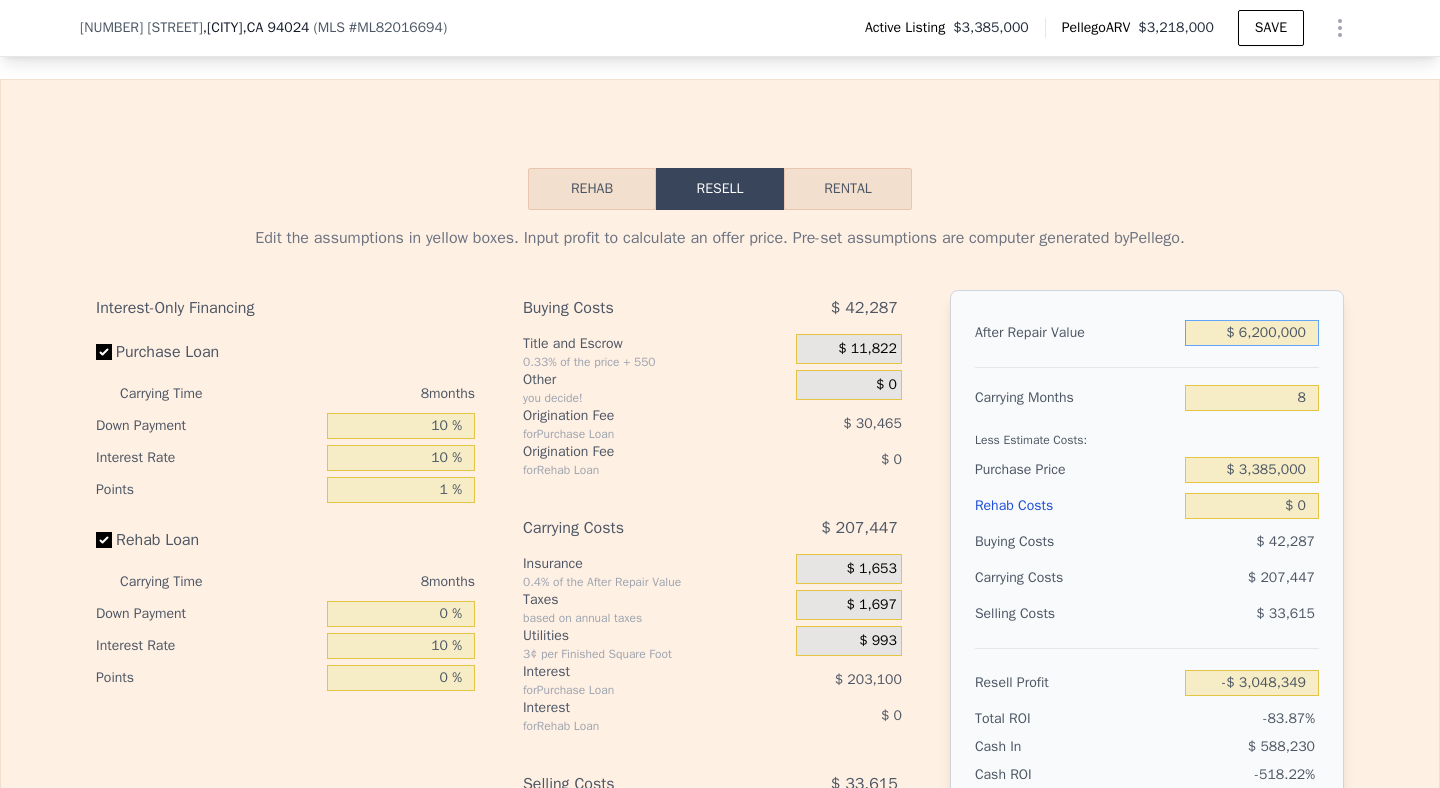 type on "$ 2,219,190" 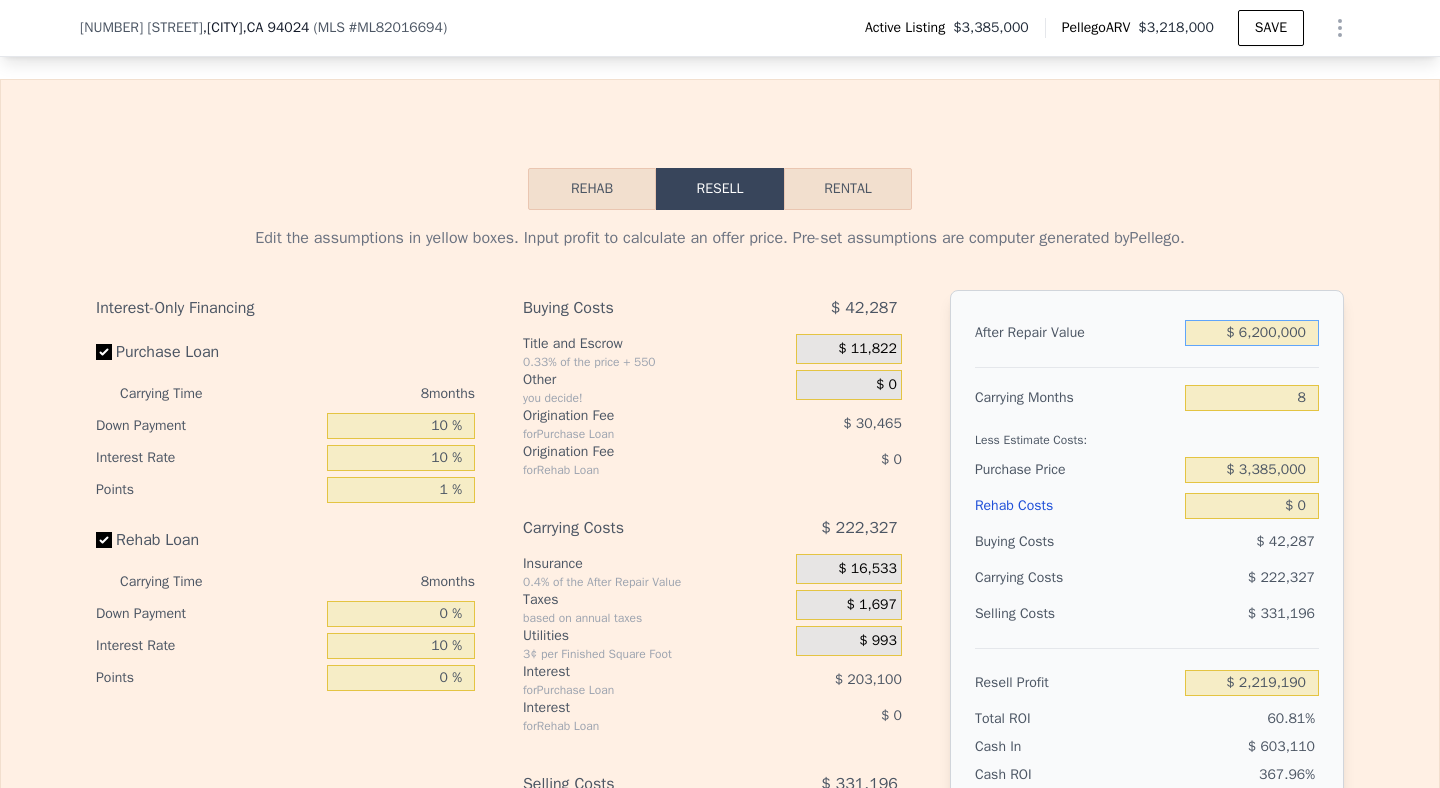 type on "$ 6,200,000" 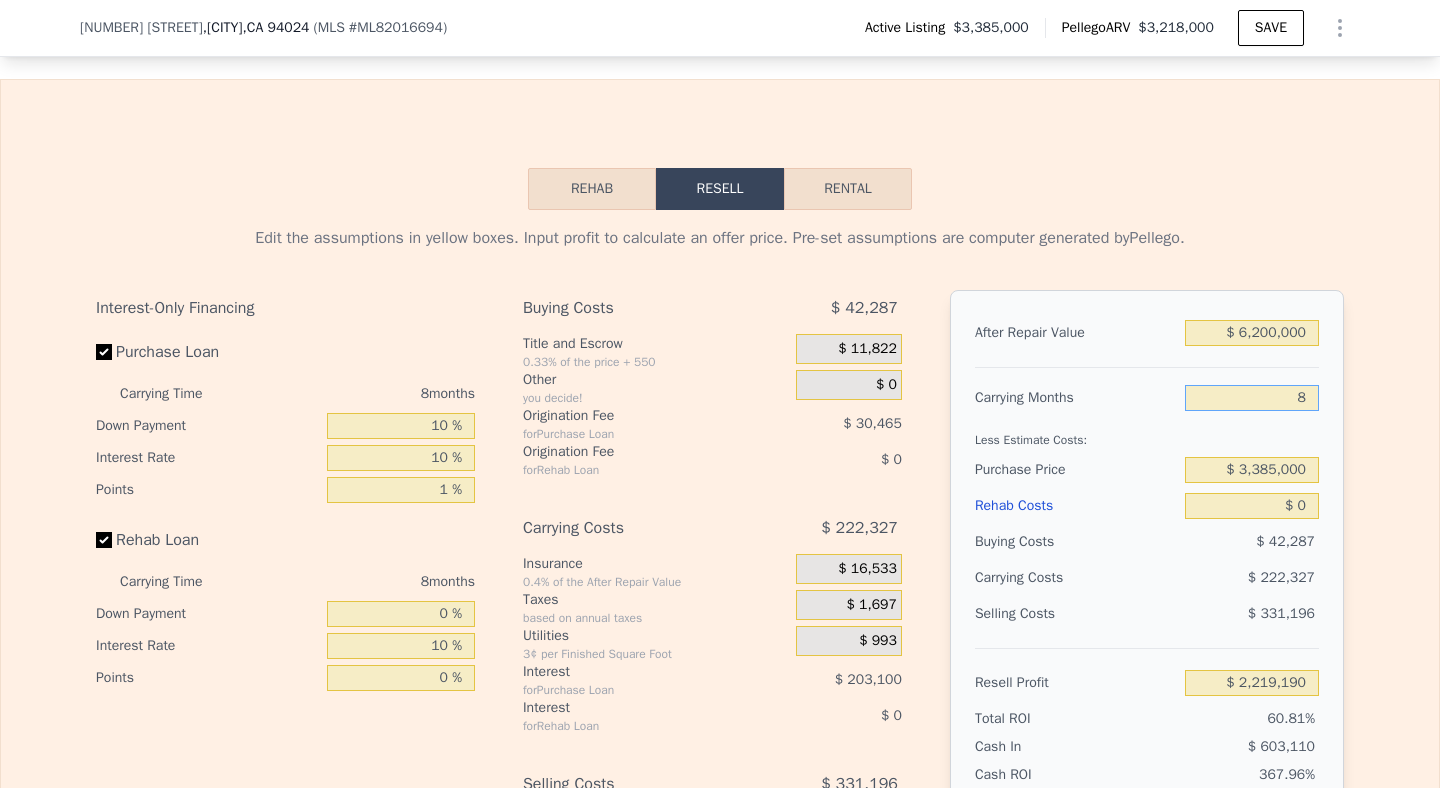 drag, startPoint x: 1296, startPoint y: 429, endPoint x: 1270, endPoint y: 429, distance: 26 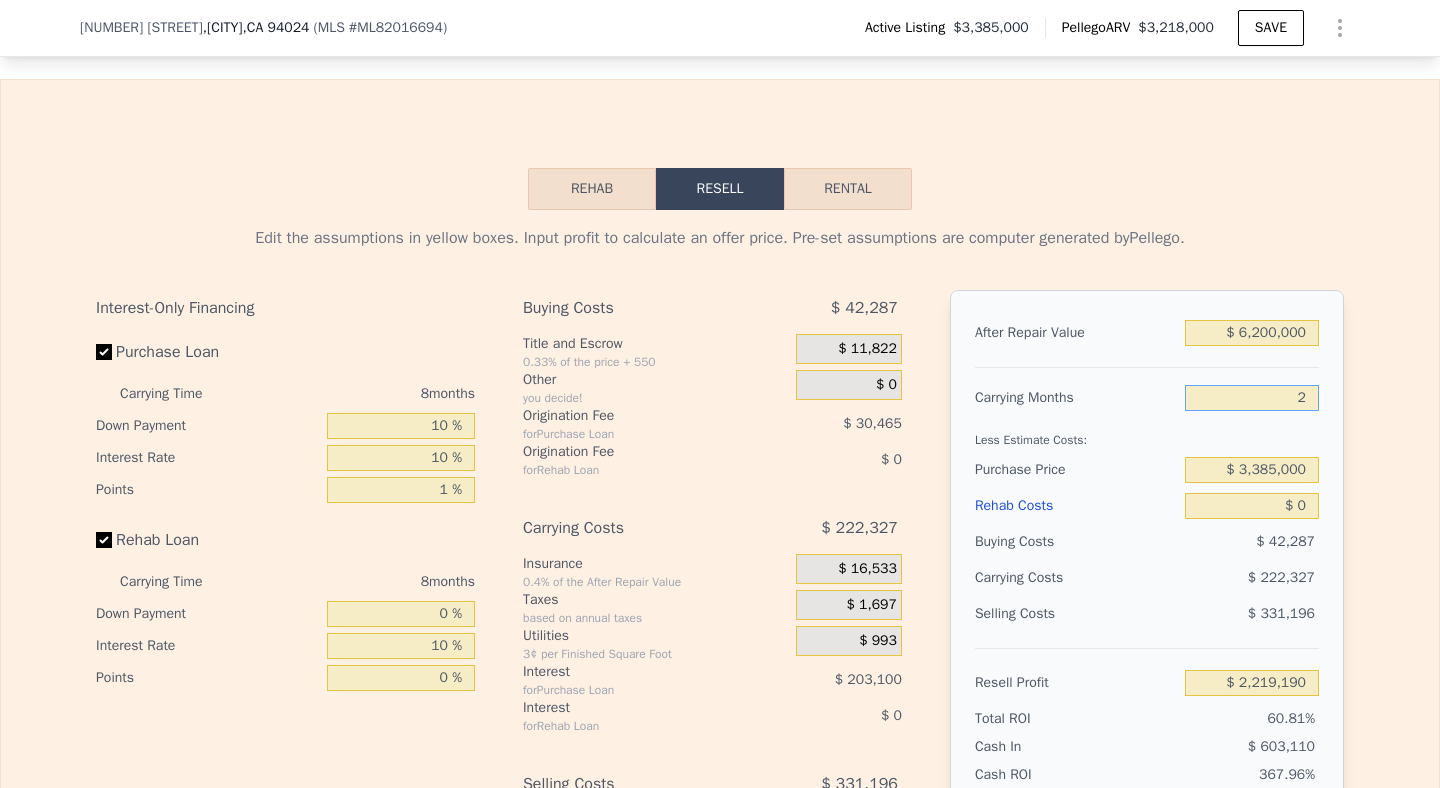 type on "$ 2,385,936" 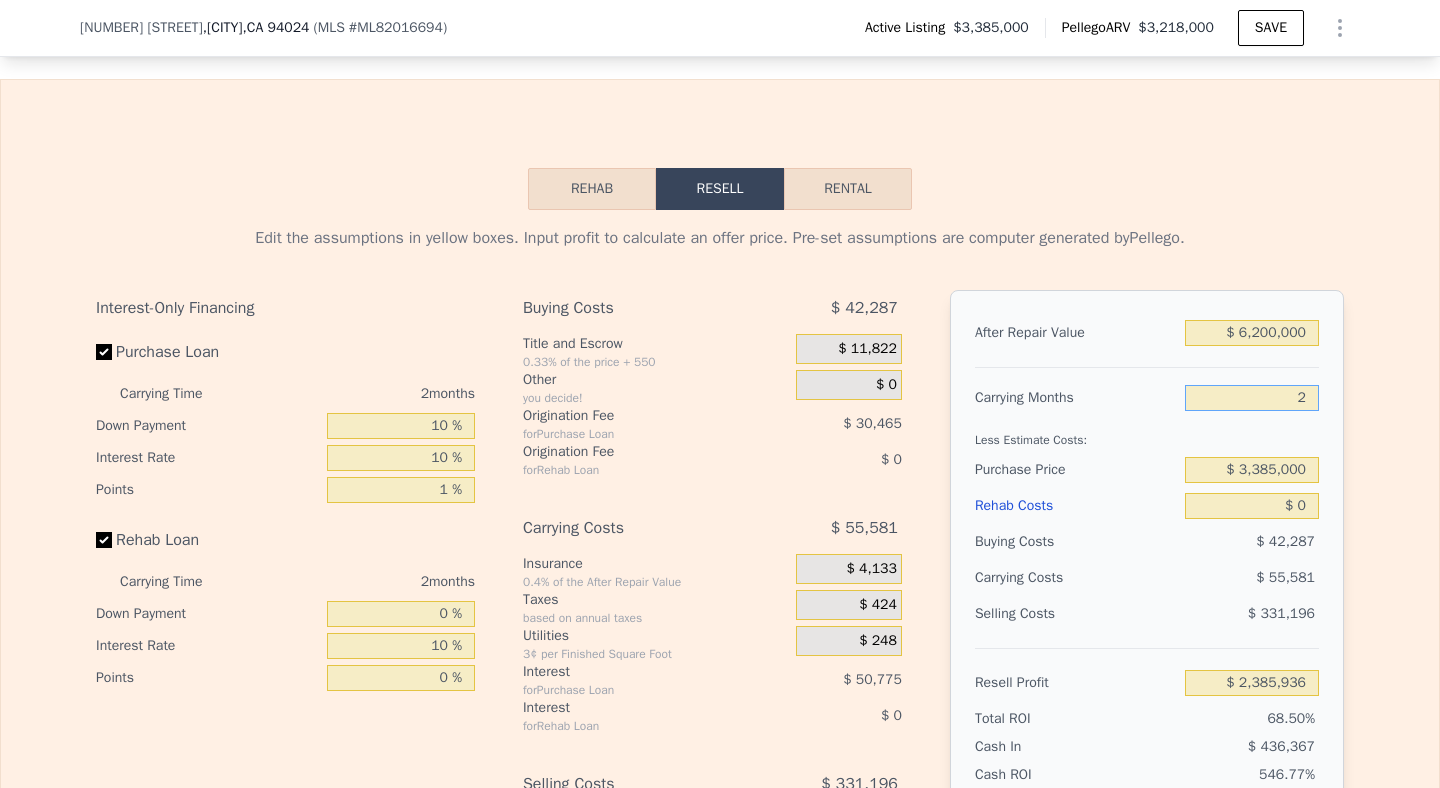 type on "24" 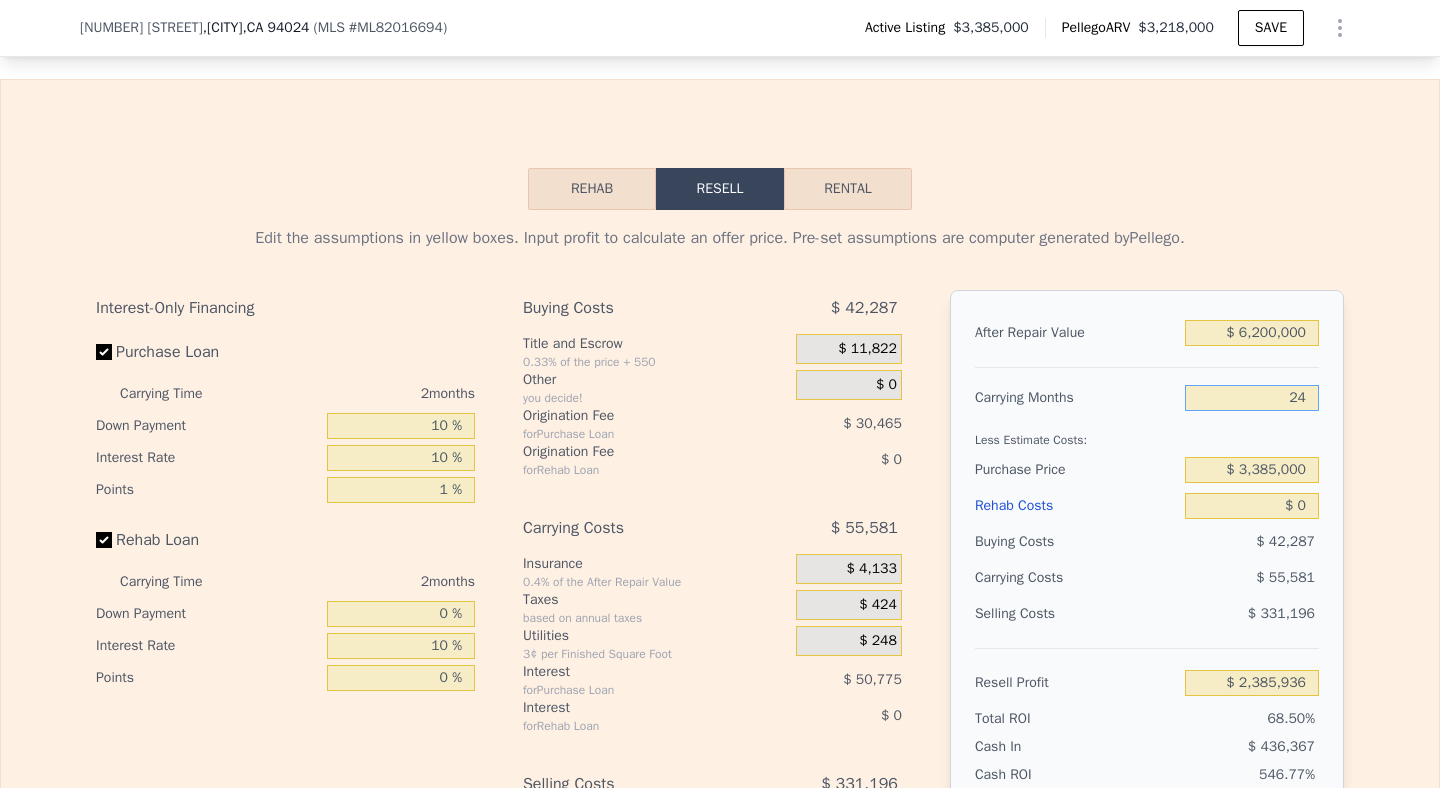 type on "$ 1,774,533" 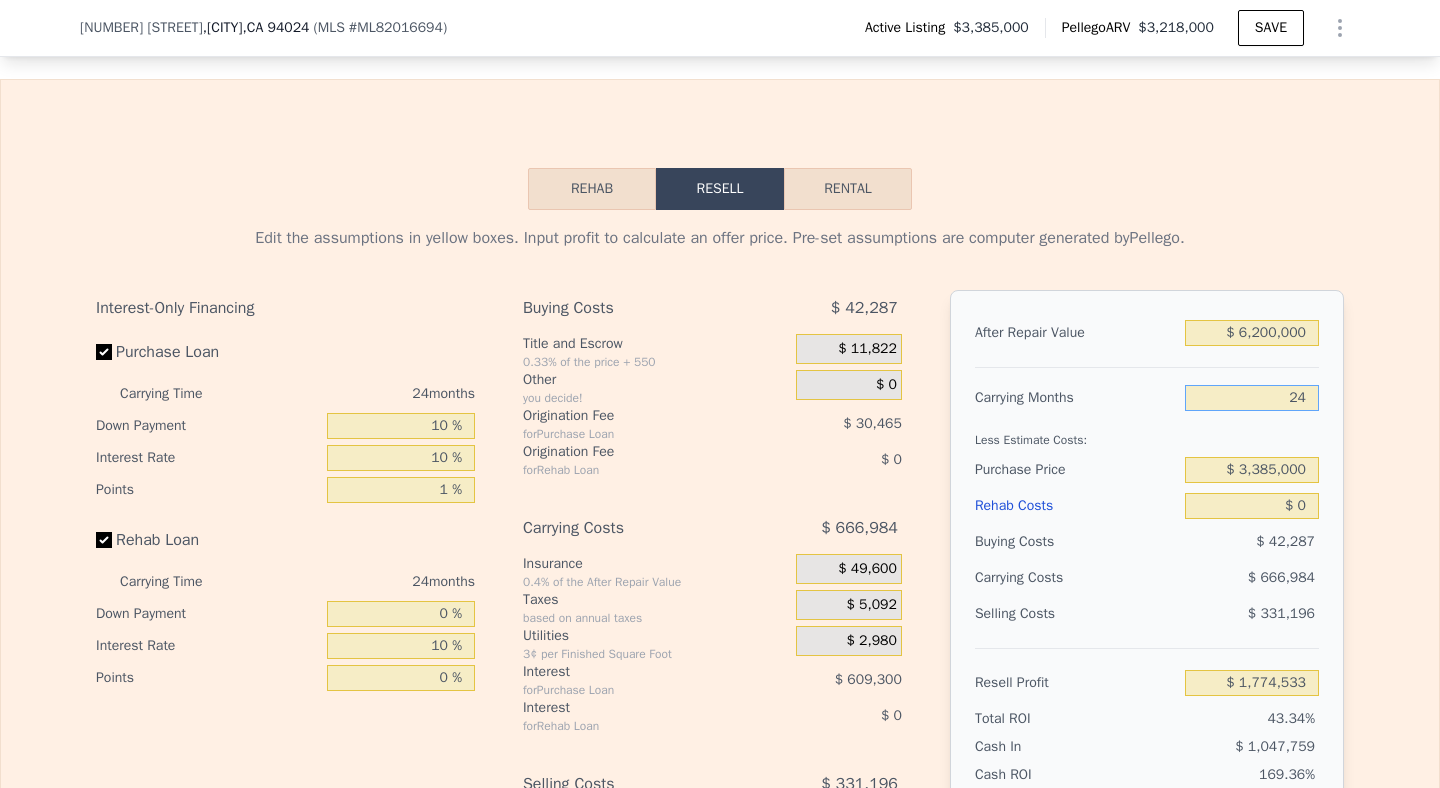 type on "24" 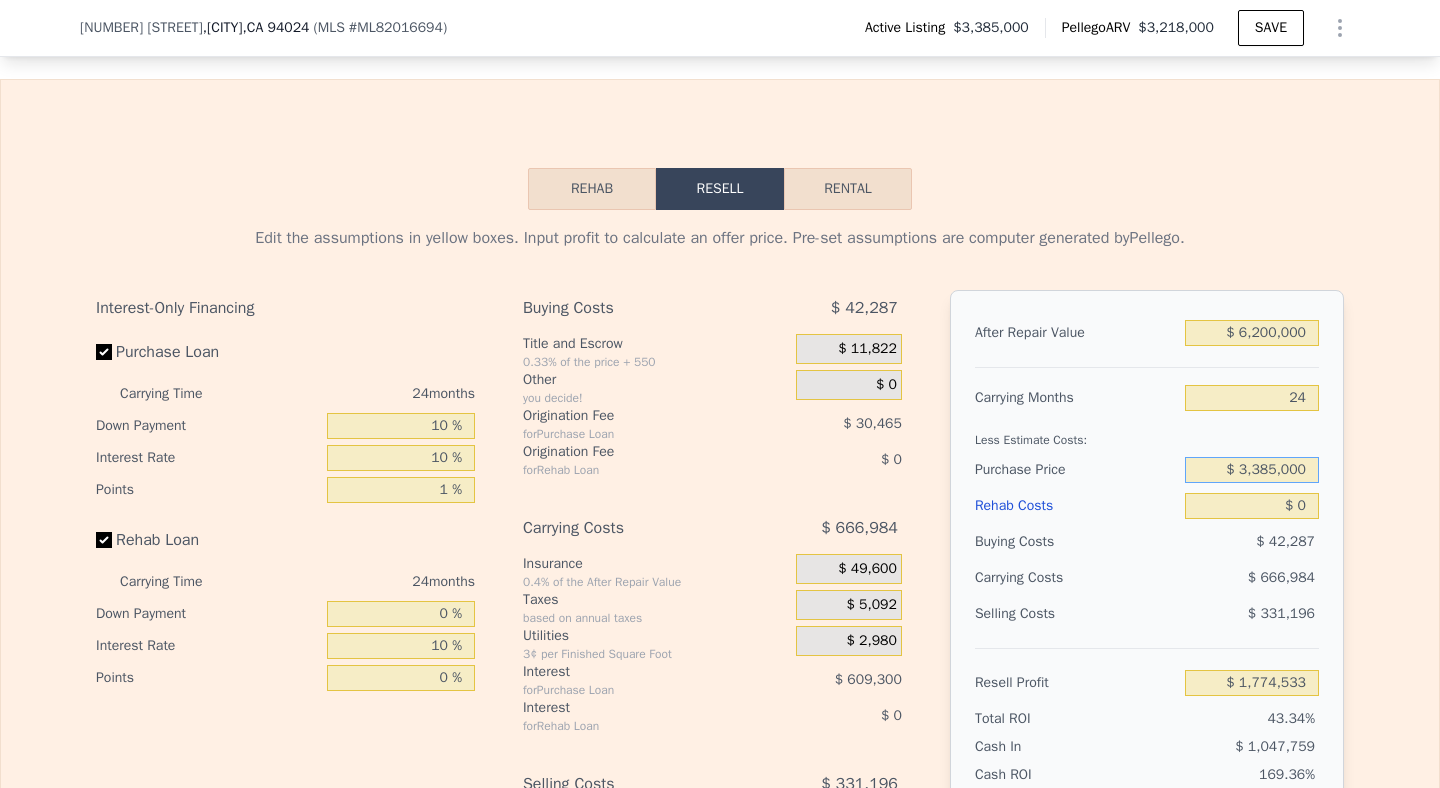 click on "$ 3,385,000" at bounding box center [1252, 470] 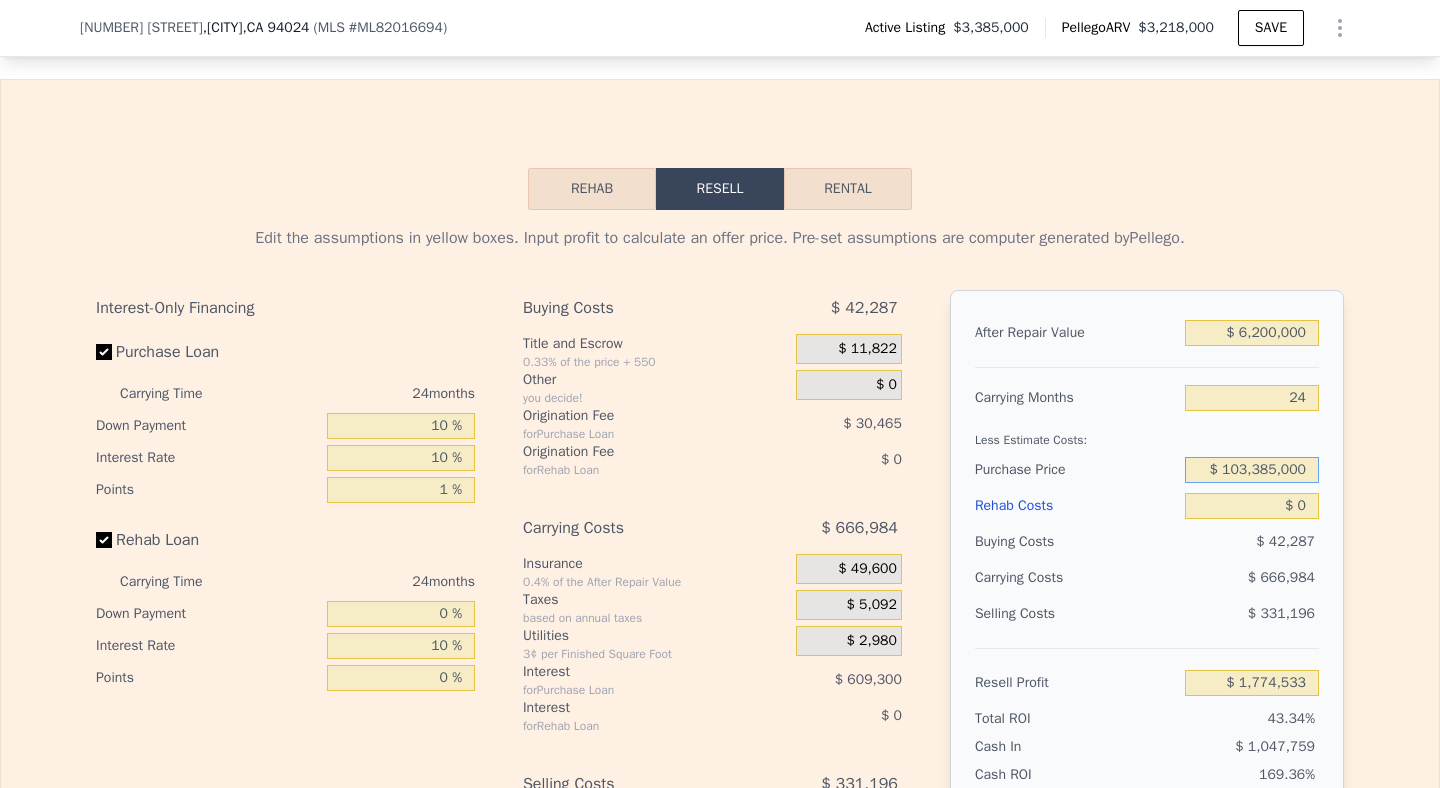 drag, startPoint x: 1217, startPoint y: 501, endPoint x: 1399, endPoint y: 500, distance: 182.00275 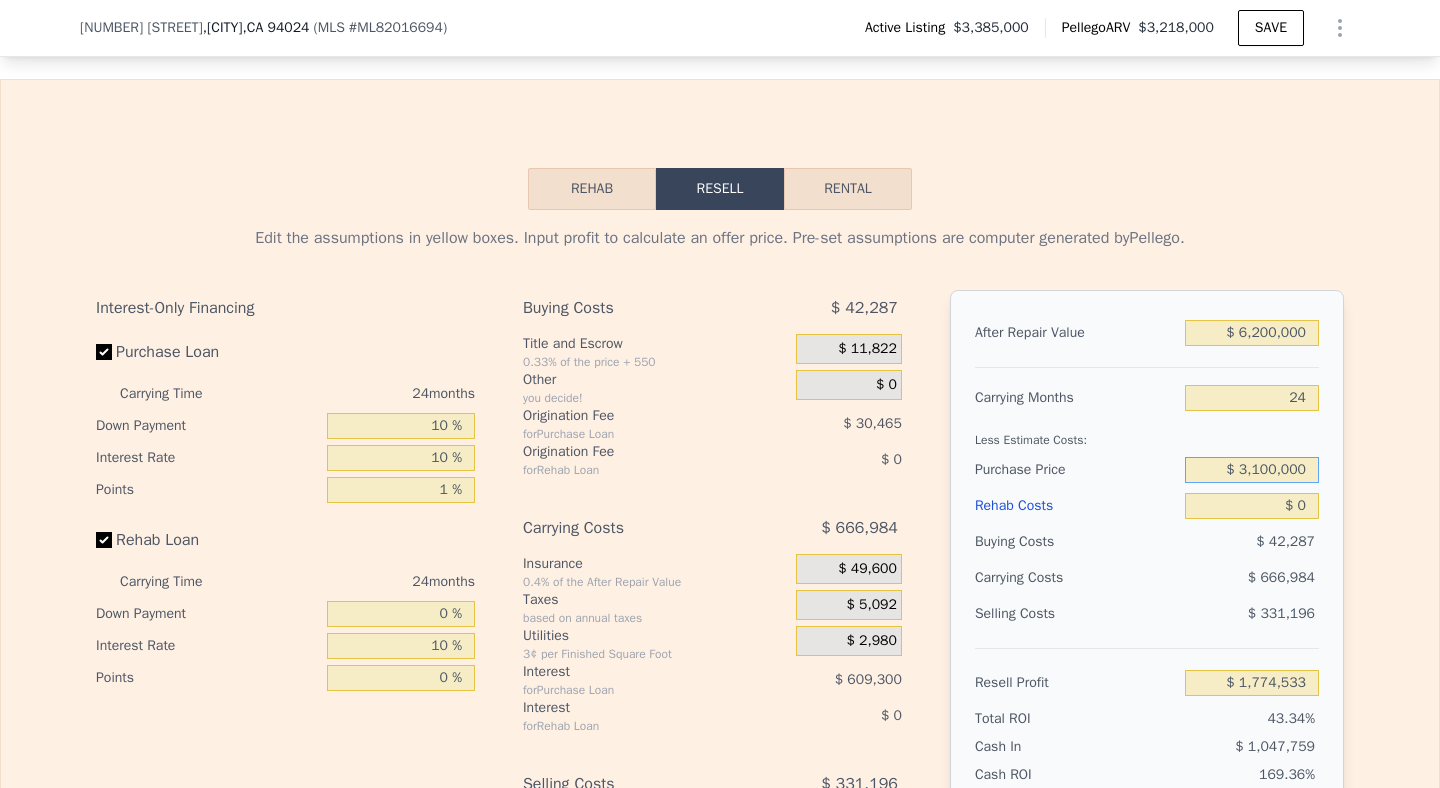 type on "$ 3,100,000" 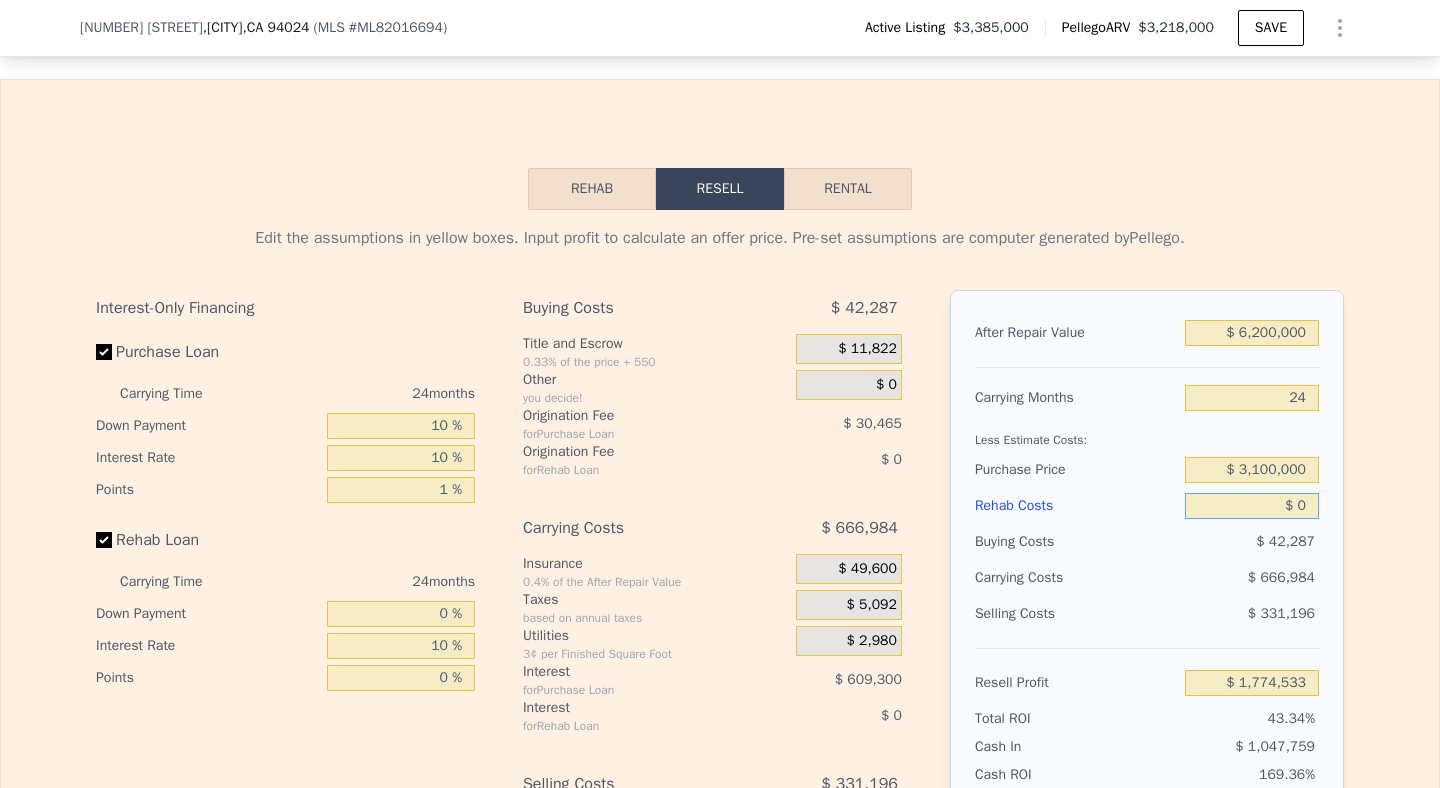 type on "$ 2,114,359" 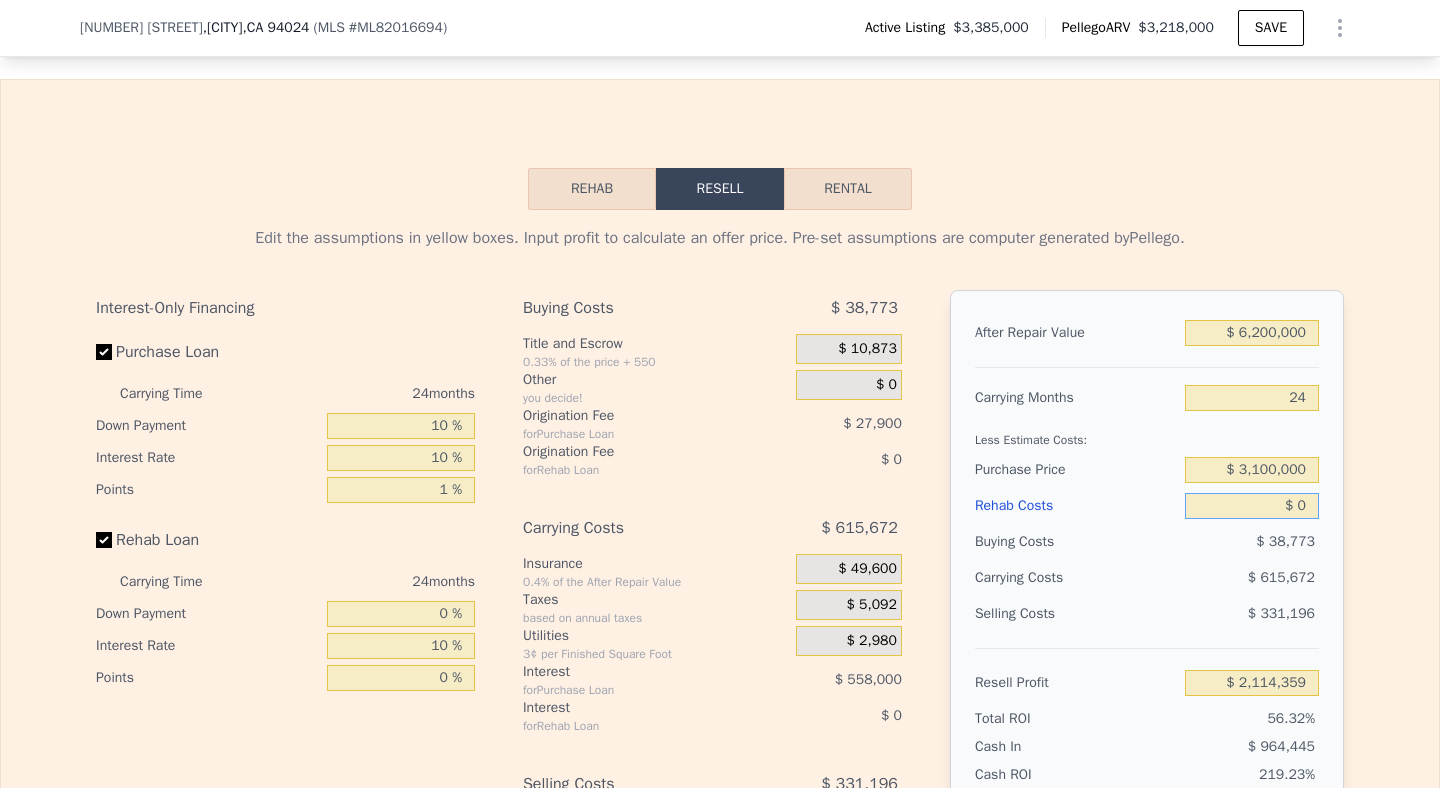 drag, startPoint x: 1300, startPoint y: 536, endPoint x: 1280, endPoint y: 536, distance: 20 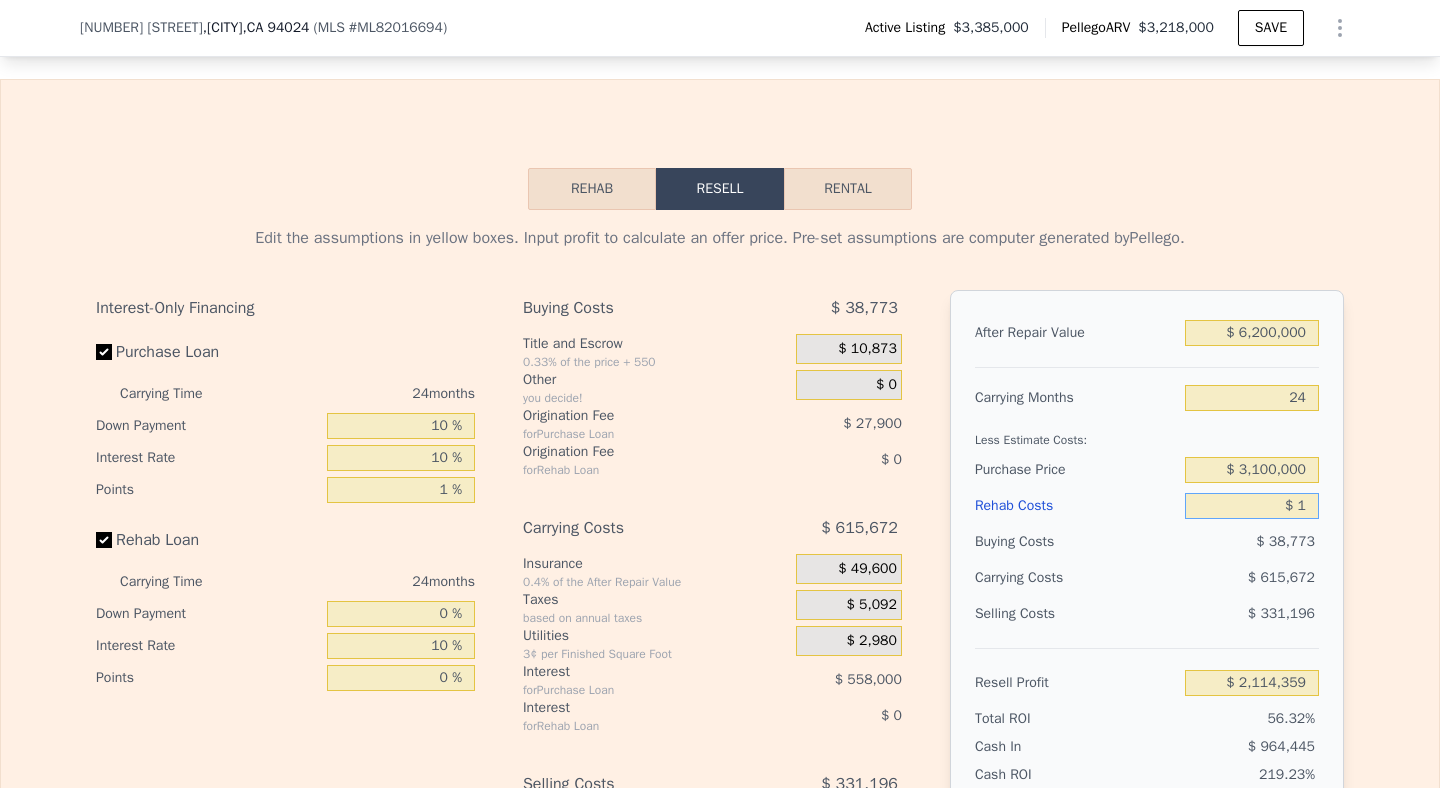type on "$ 2,114,358" 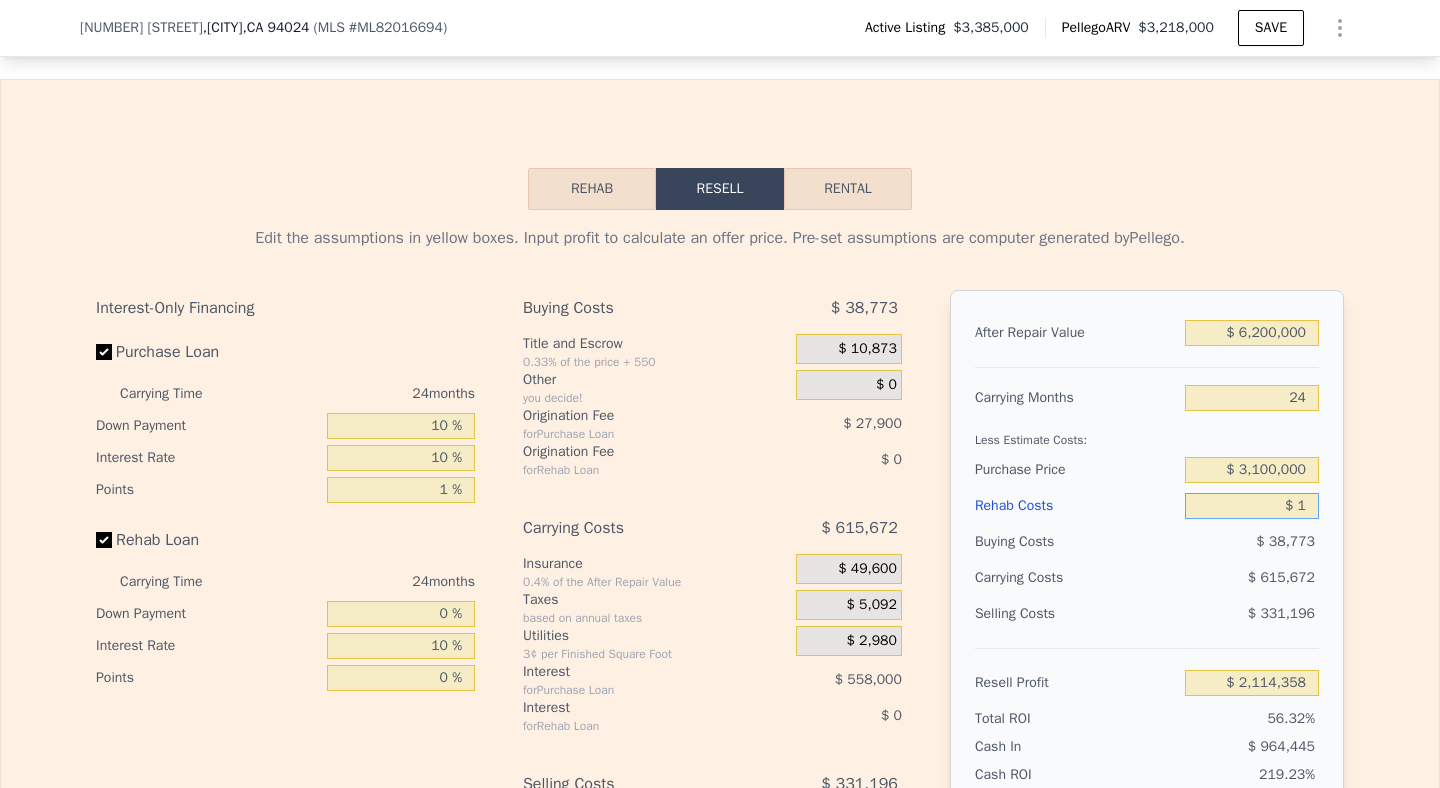 type on "$ 14" 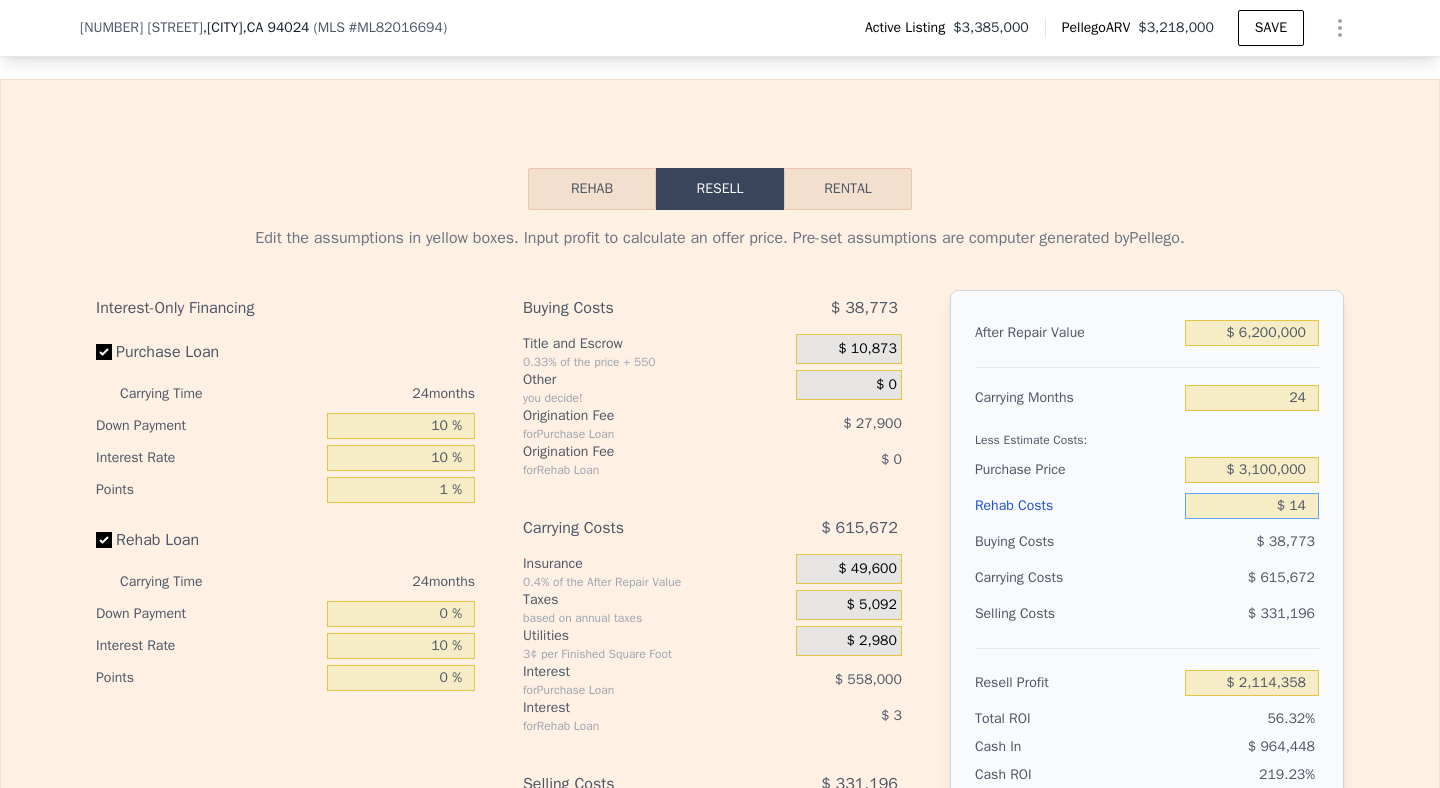 type on "$ 2,114,345" 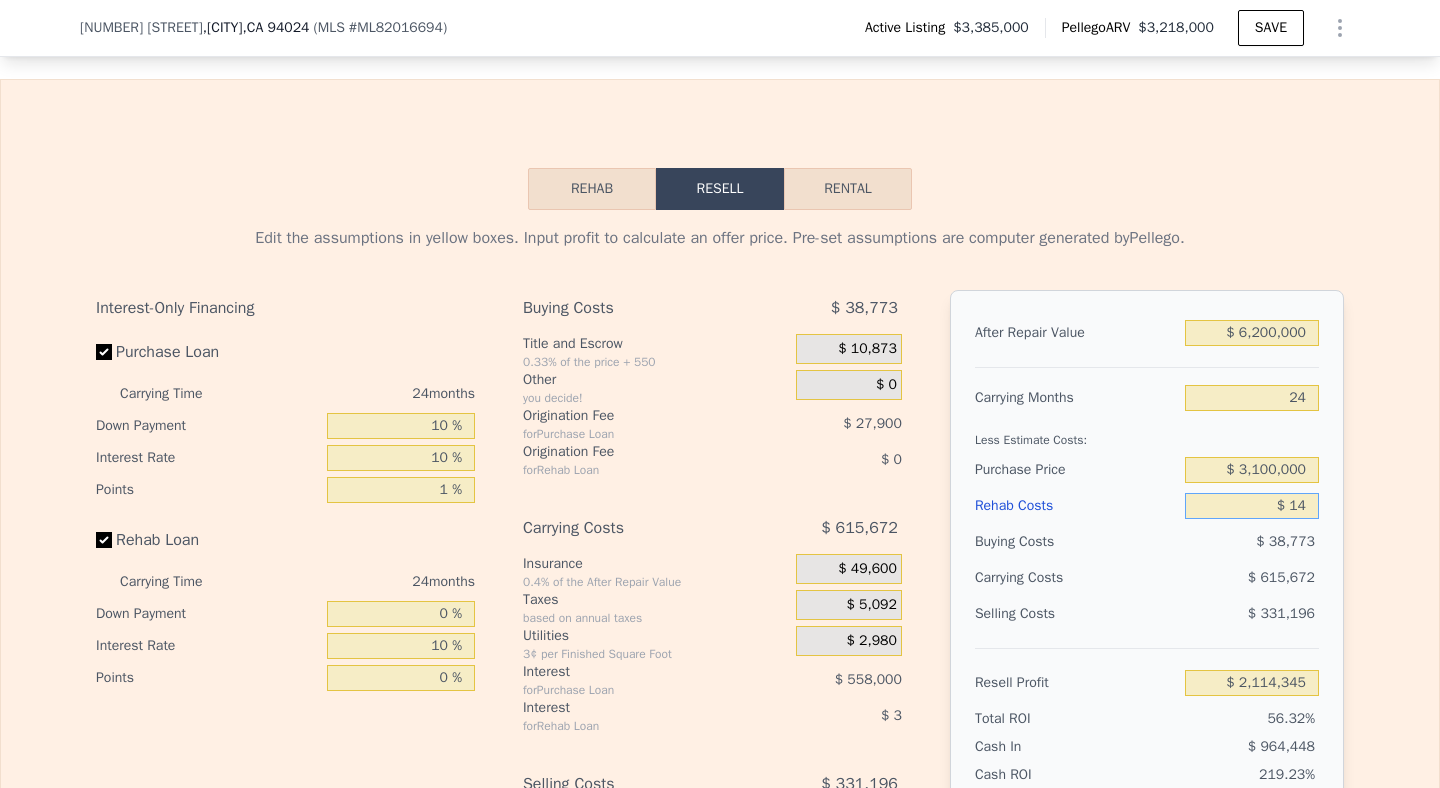 type on "$ 144" 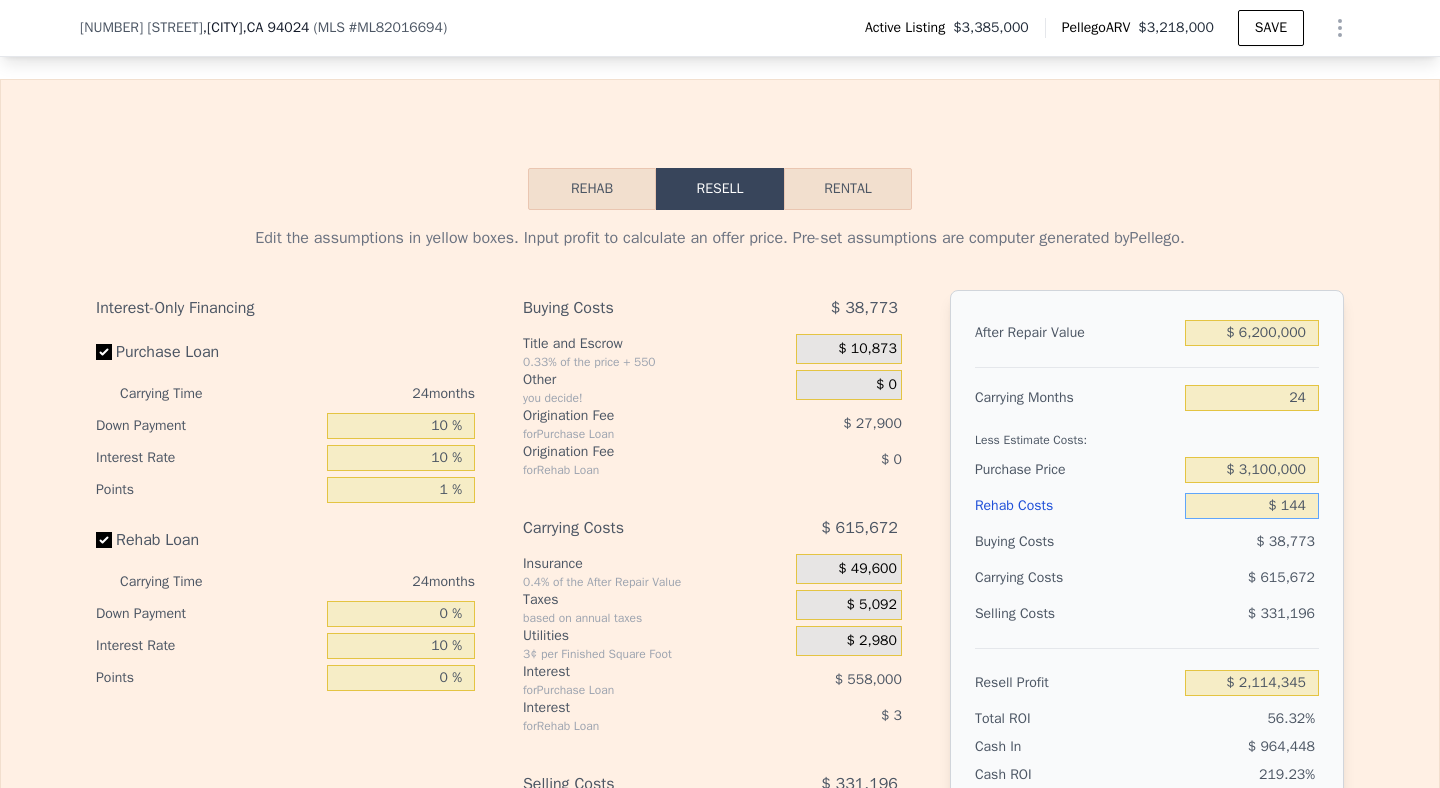 type on "$ 2,114,191" 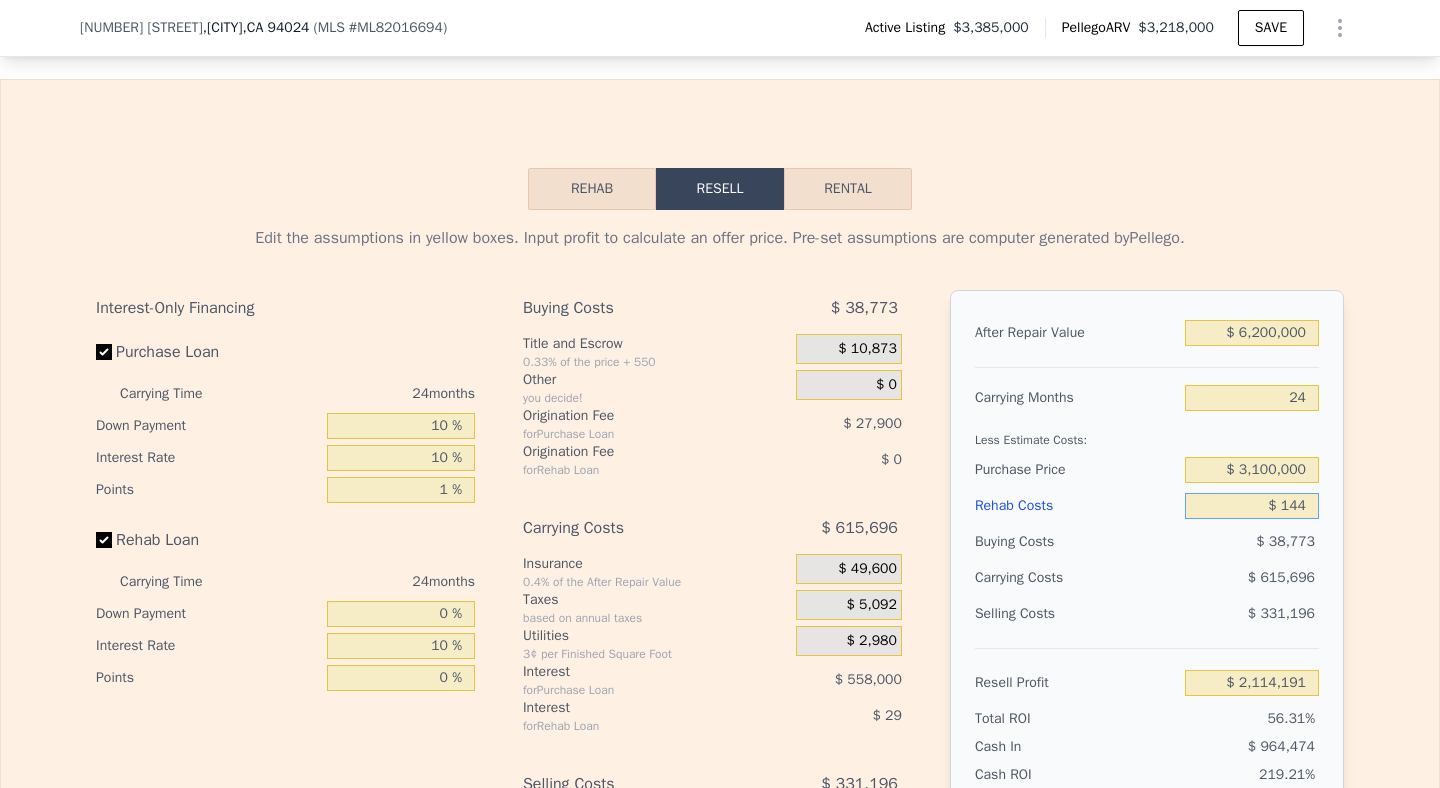 type on "$ 1,440" 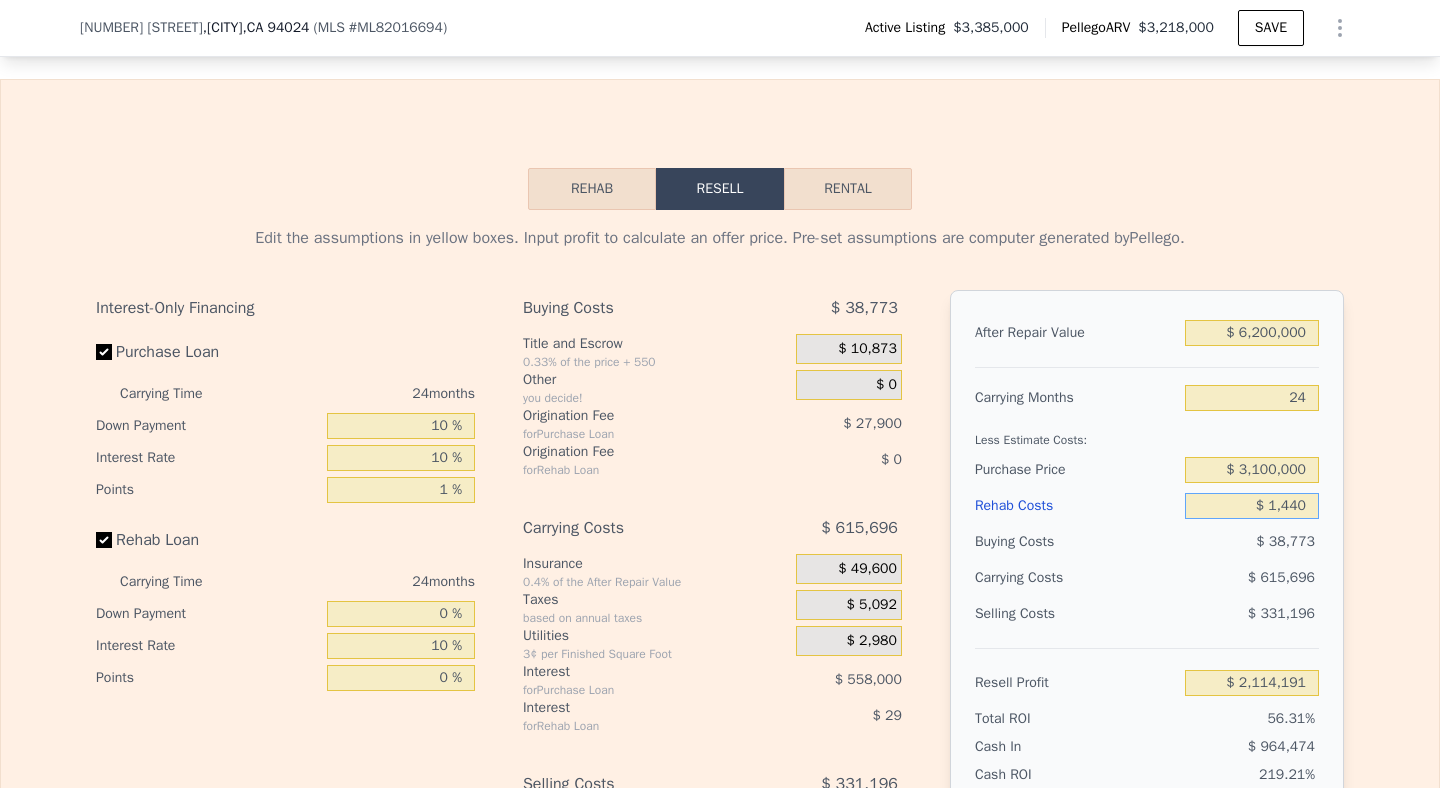 type on "$ 2,112,631" 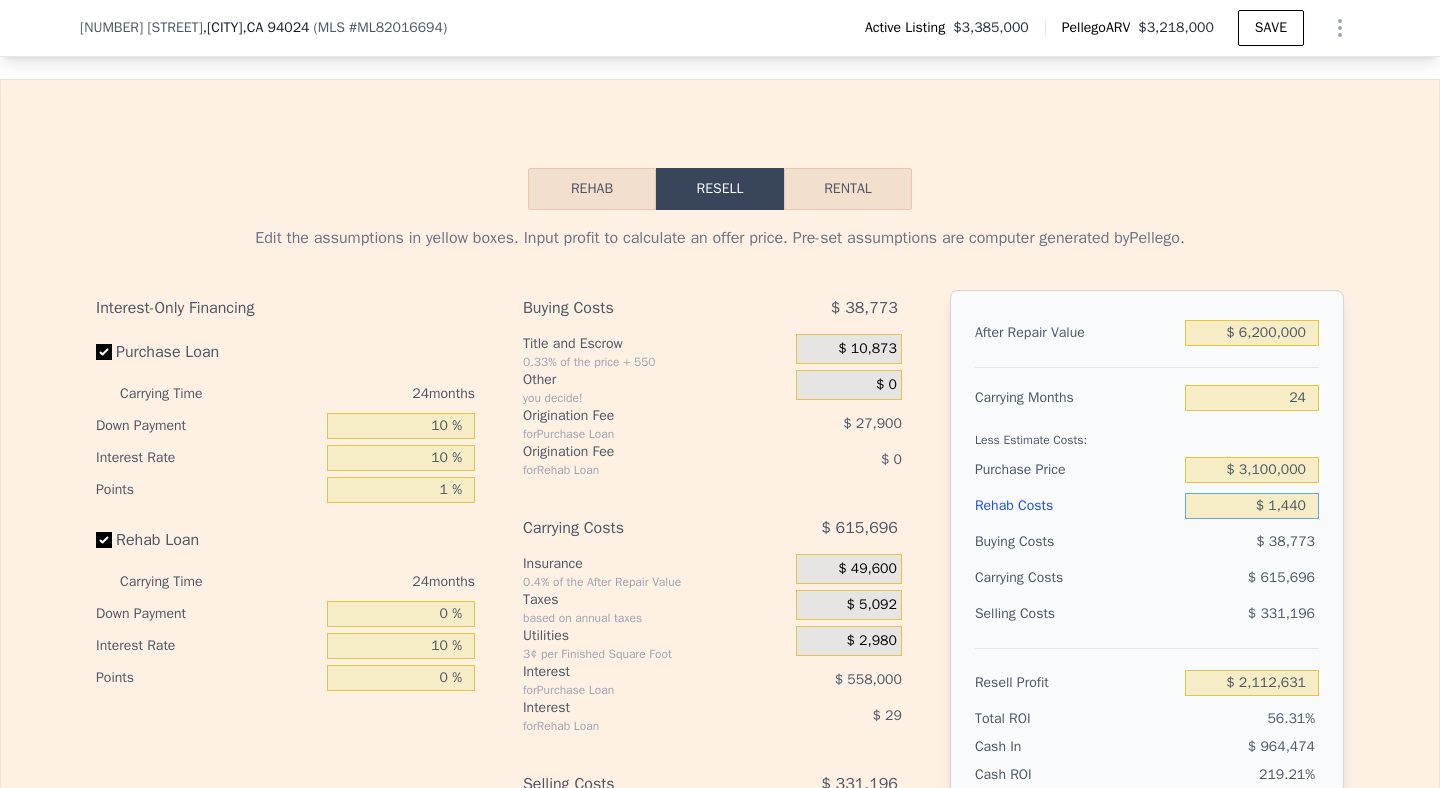type on "$ 14,400" 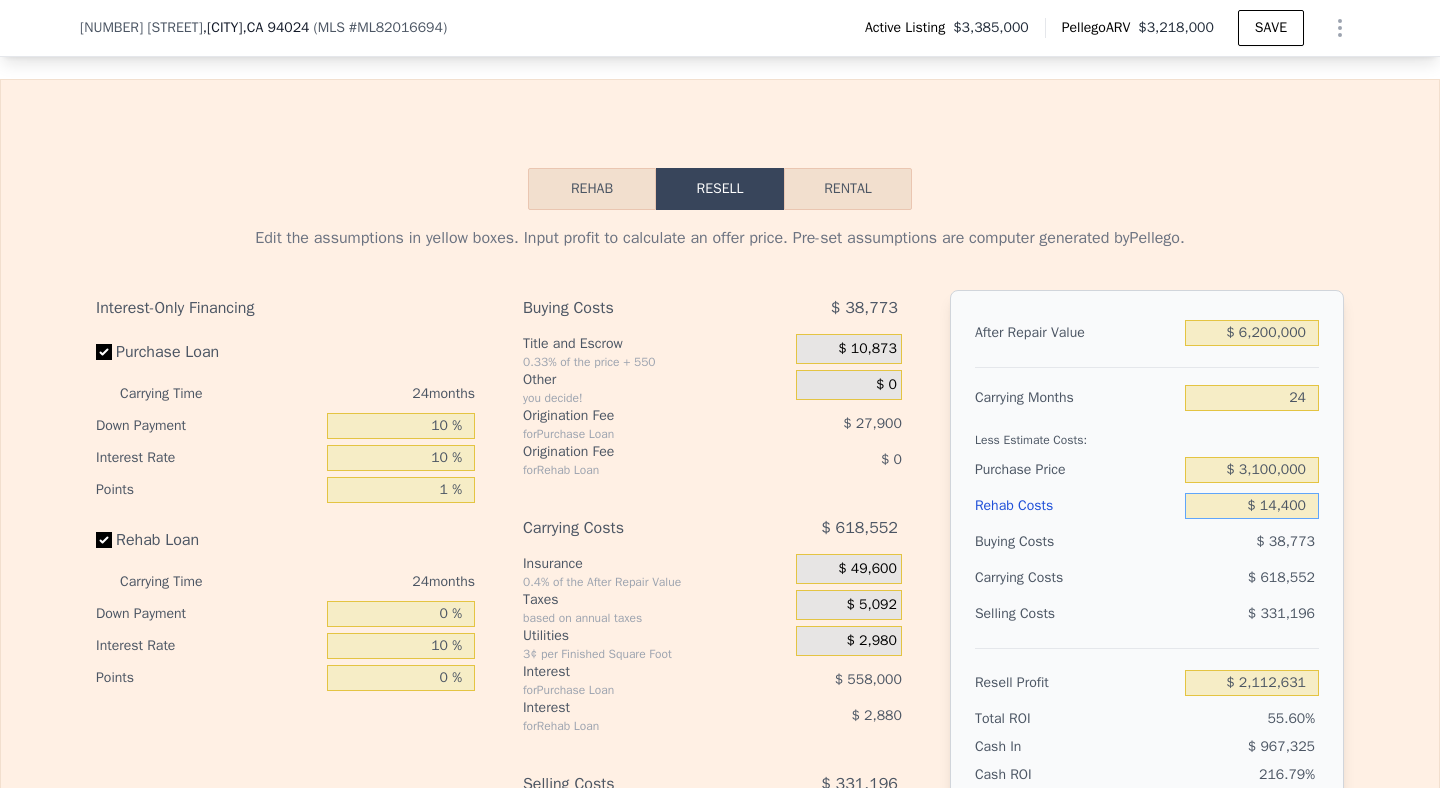 type on "$ 2,097,079" 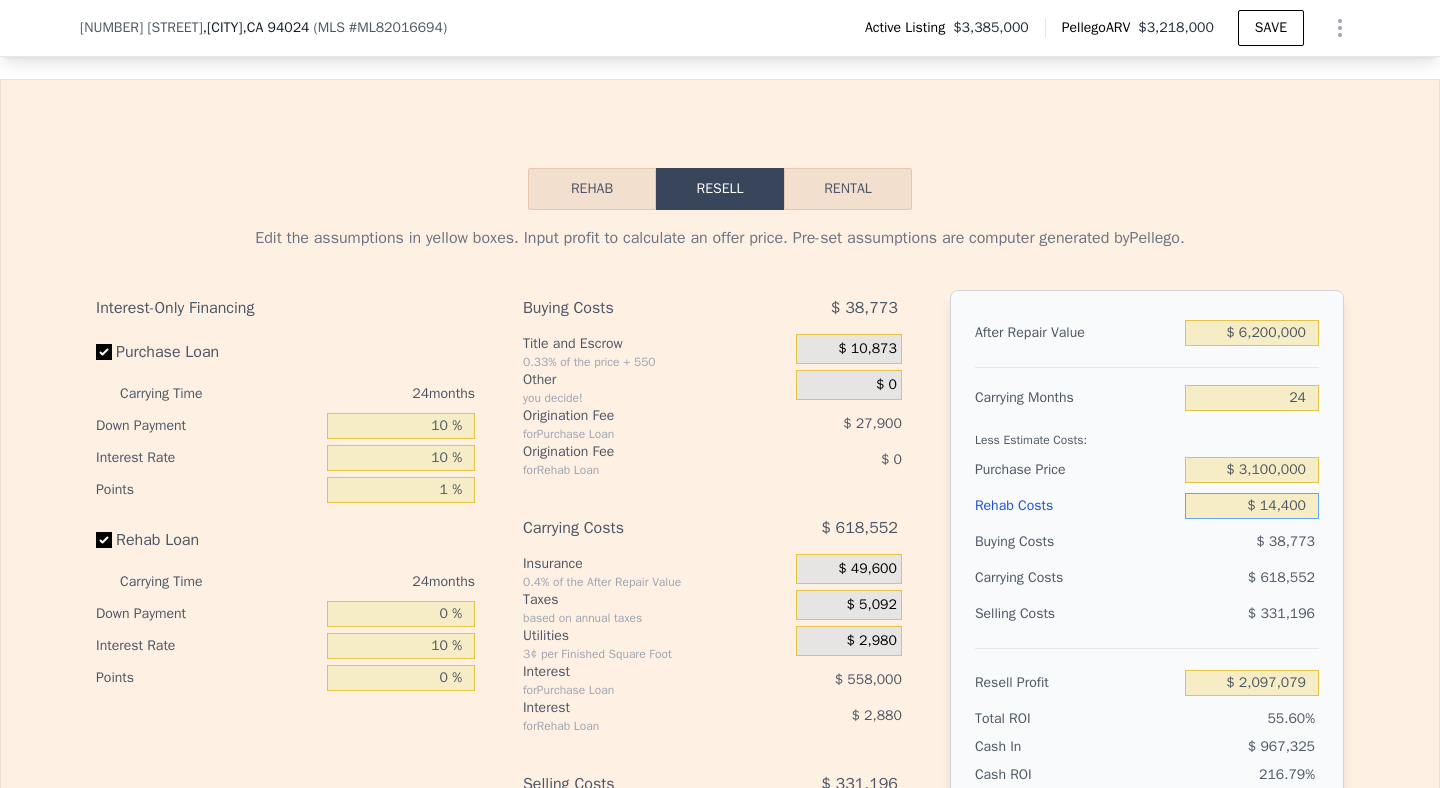 type on "$ 144,000" 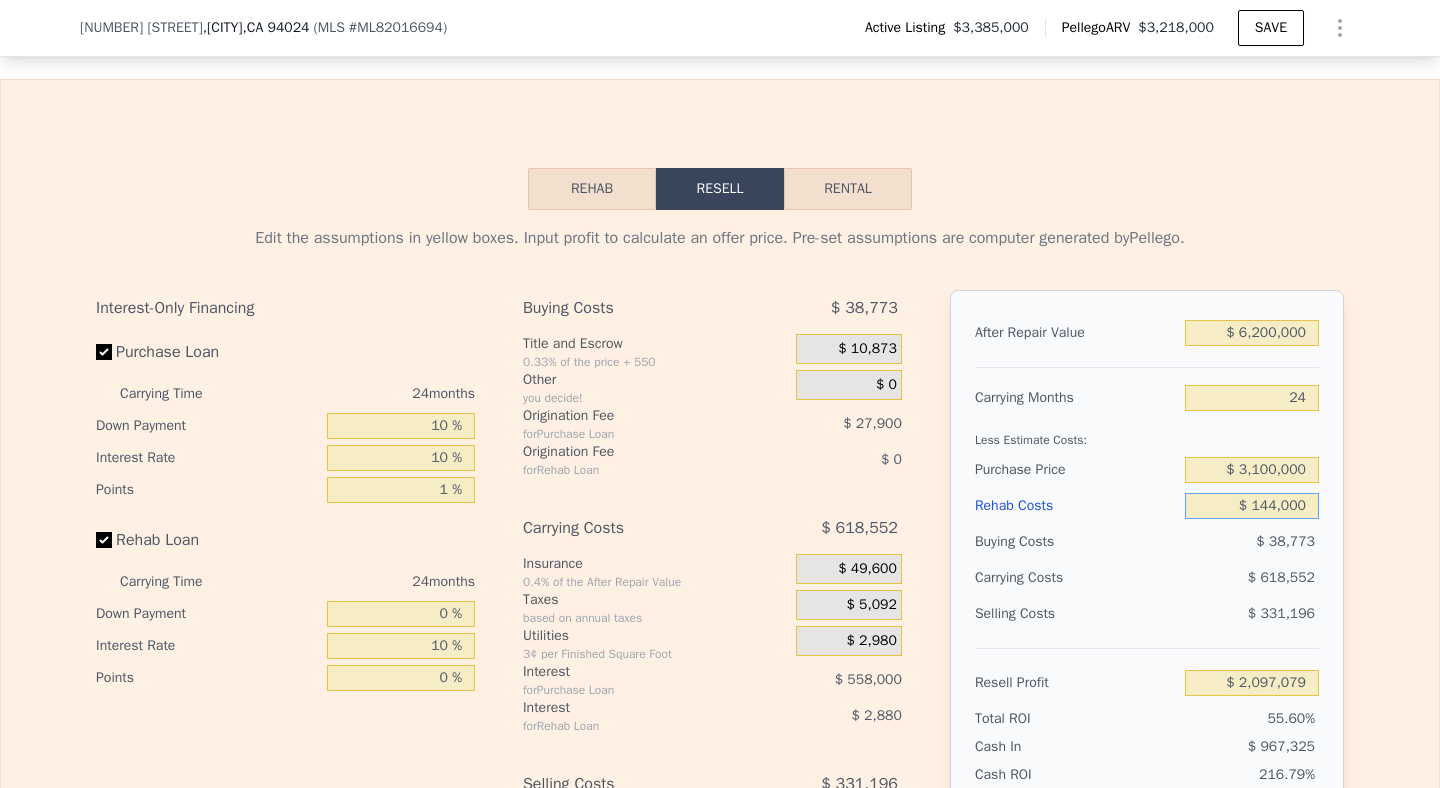 type on "$ 1,941,559" 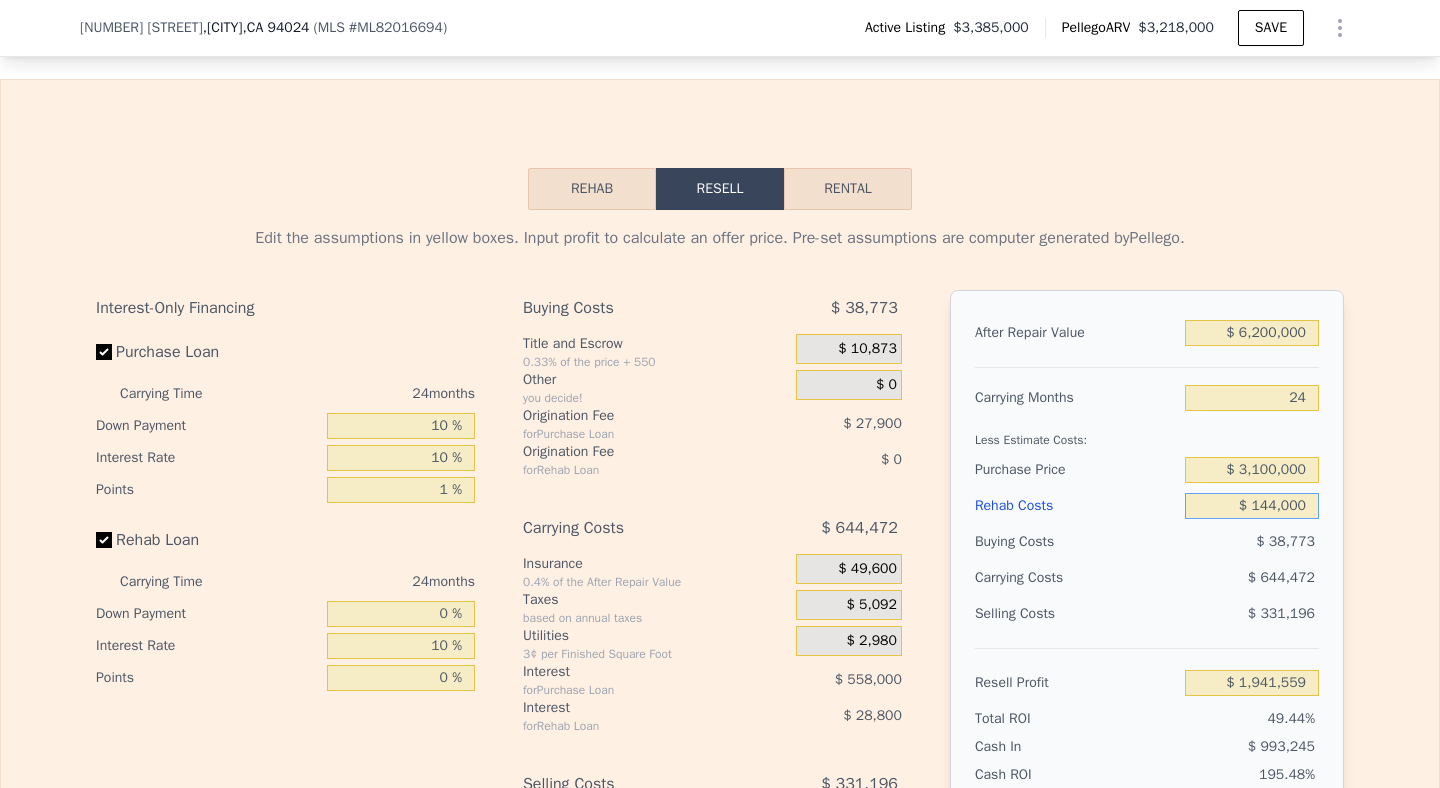 type on "$ 1,440,000" 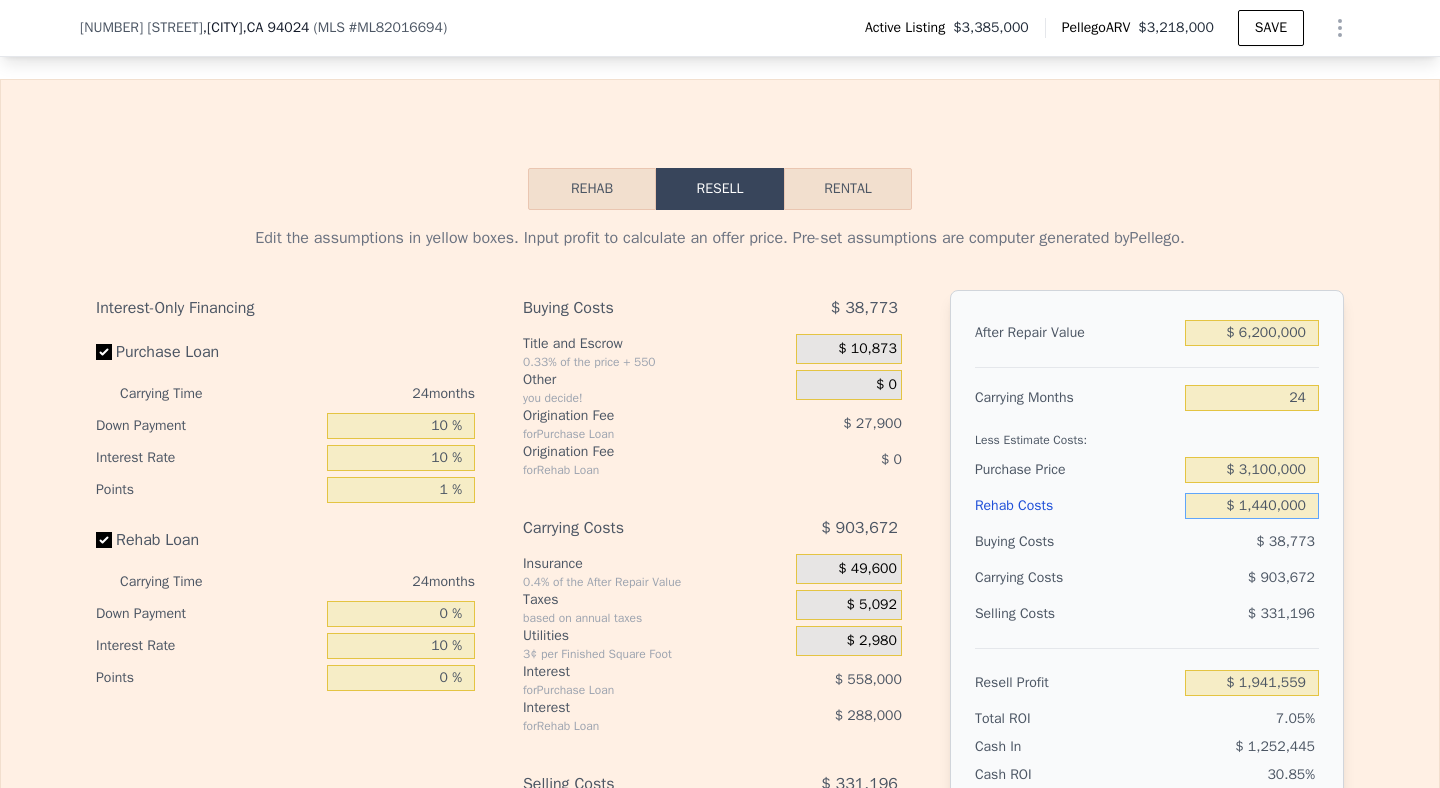 type on "$ 386,359" 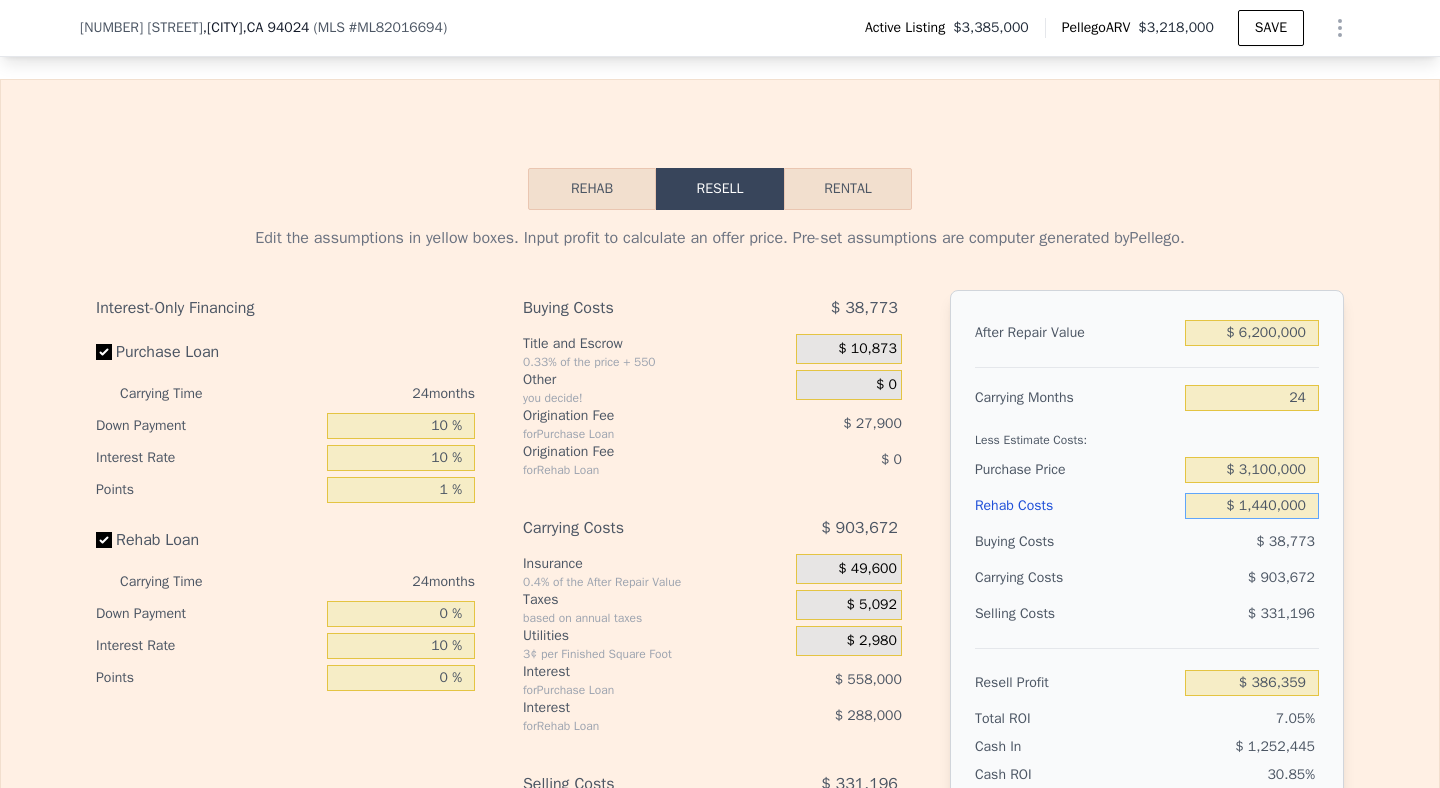 type on "$ 1,440,000" 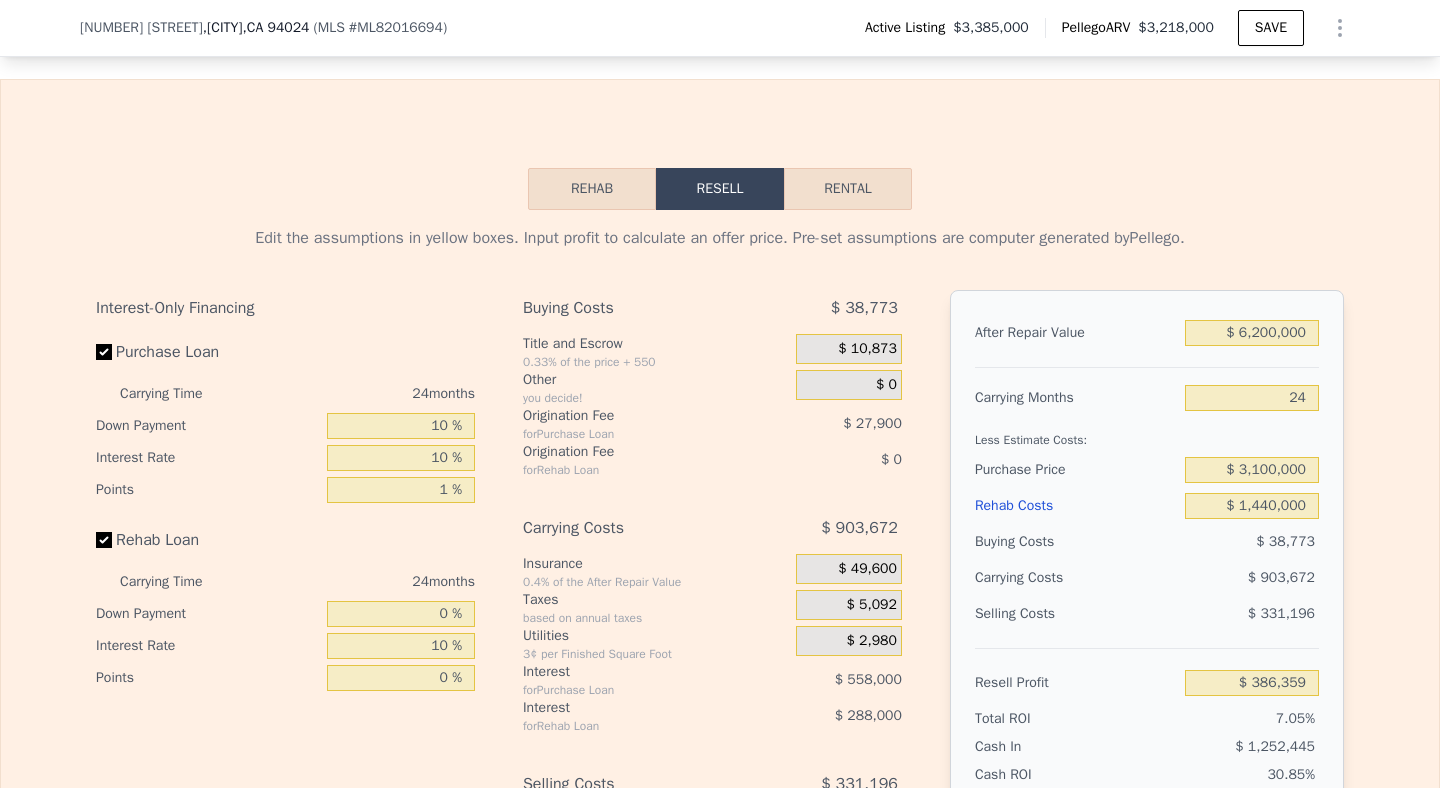 click on "Edit the assumptions in yellow boxes. Input profit to calculate an offer price. Pre-set assumptions are computer generated by Pellego . Interest-Only Financing Purchase Loan Carrying Time 24 months Down Payment 10 % Interest Rate 10 % Points 1 % Rehab Loan Carrying Time 24 months Down Payment 0 % Interest Rate 10 % Points 0 % Buying Costs $ 38,773 Title and Escrow 0.33% of the price + 550 $ 10,873 Other you decide! $ 0 Origination Fee for Purchase Loan $ 27,900 Origination Fee for Rehab Loan $ 0 Carrying Costs $ 903,672 Insurance 0.4% of the After Repair Value $ 49,600 Taxes based on annual taxes $ 5,092 Utilities 3¢ per Finished Square Foot $ 2,980 Interest for Purchase Loan $ 558,000 Interest for Rehab Loan $ 288,000 Selling Costs $ 331,196 Excise Tax 0% of the After Repair Value $ 0 Listing Commission 2.5% of the After Repair Value $ 155,000 Selling Commission 2.5% of the After Repair Value $ 155,000 Title and Escrow 0.33% of the After Repair Value $ 21,196 After Repair Value $ 6,200,000 24 7.05%" at bounding box center (720, 582) 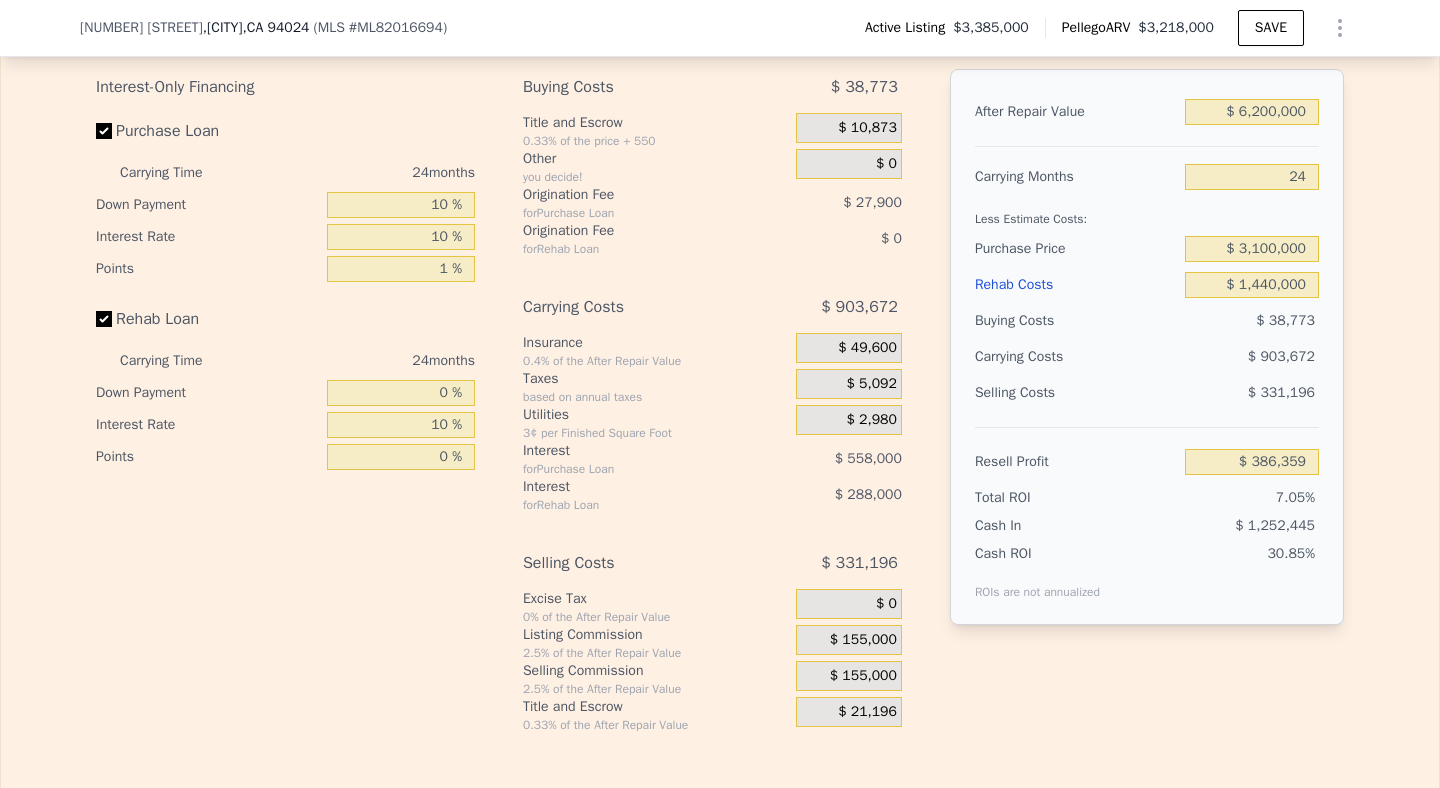 scroll, scrollTop: 2973, scrollLeft: 0, axis: vertical 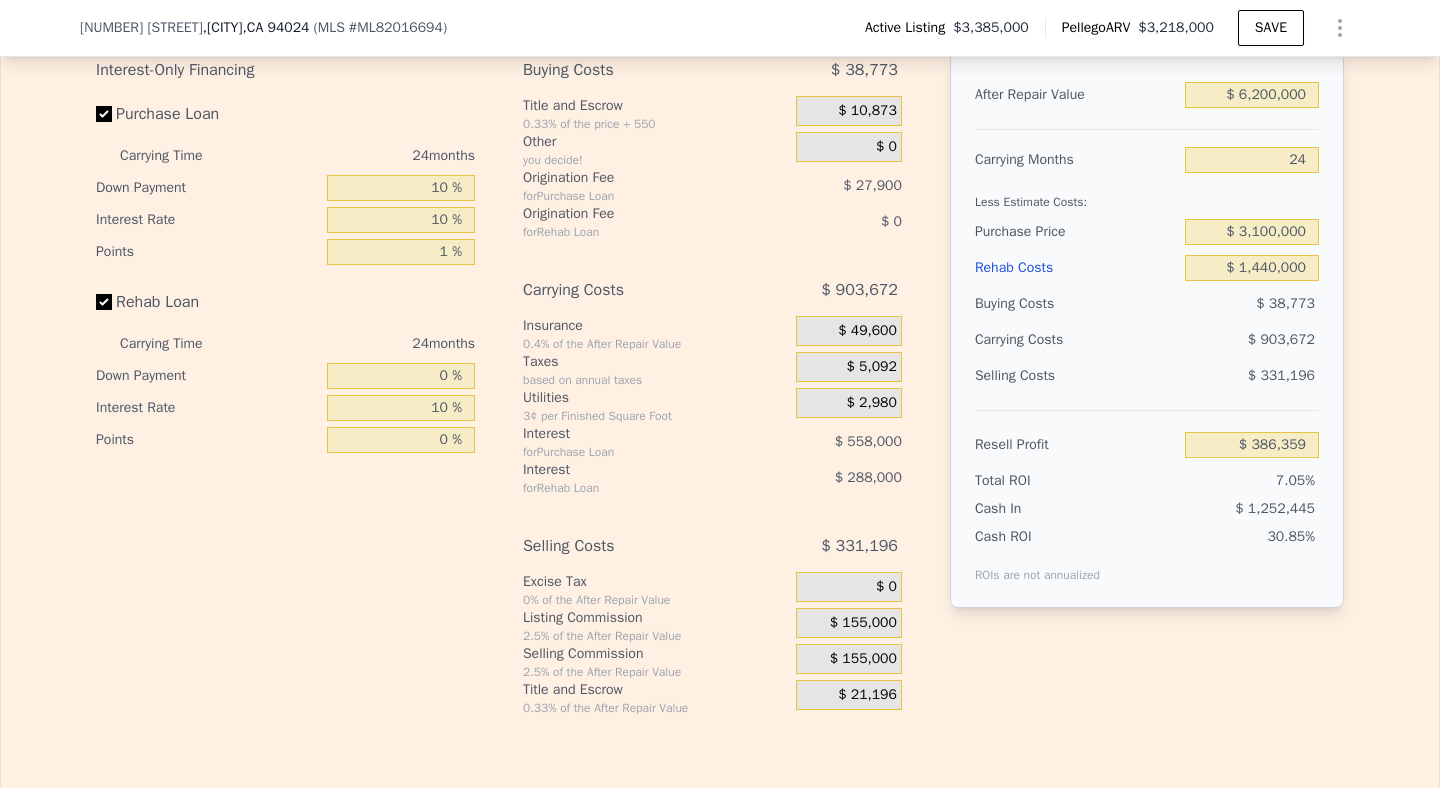 click on "$ 155,000" at bounding box center [863, 623] 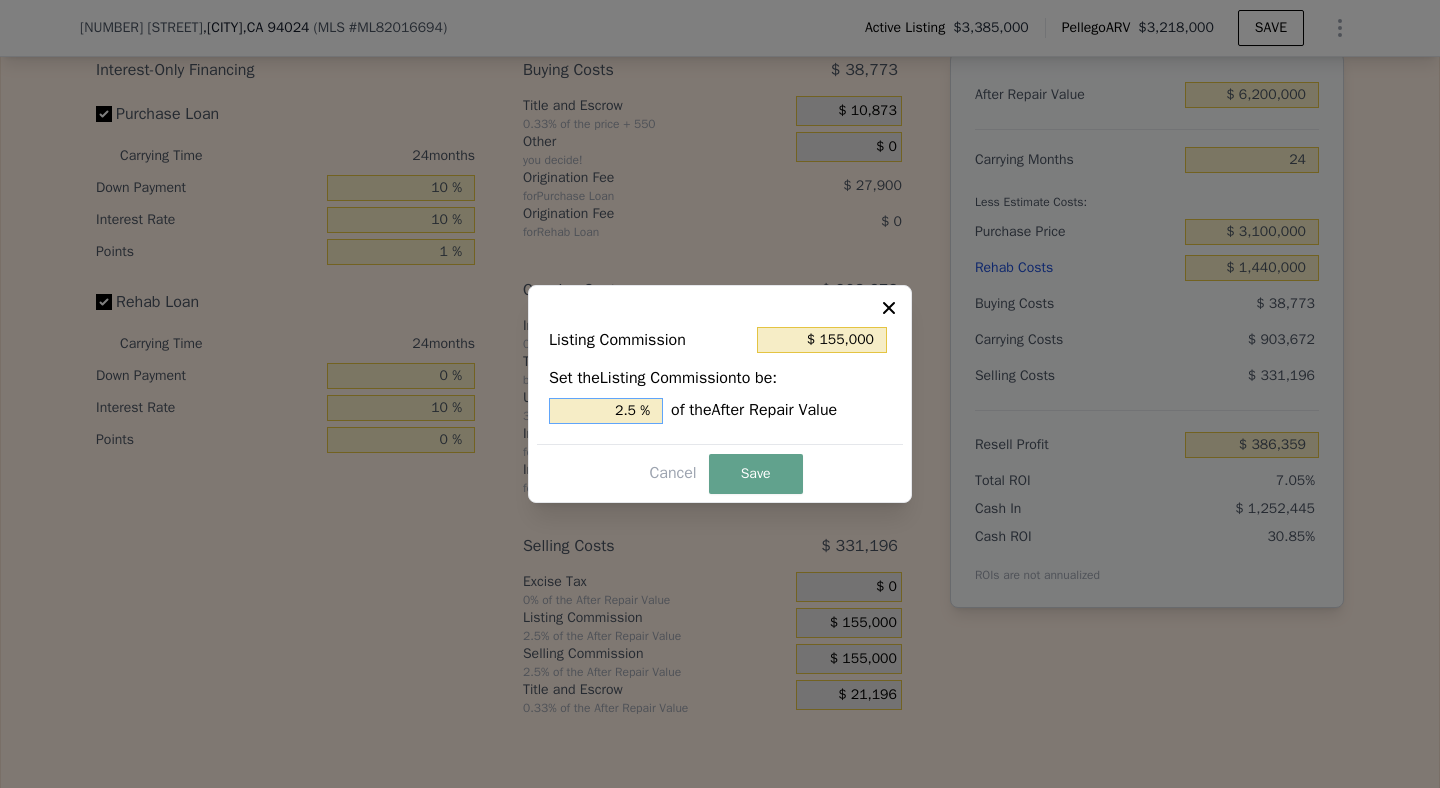 drag, startPoint x: 639, startPoint y: 411, endPoint x: 600, endPoint y: 411, distance: 39 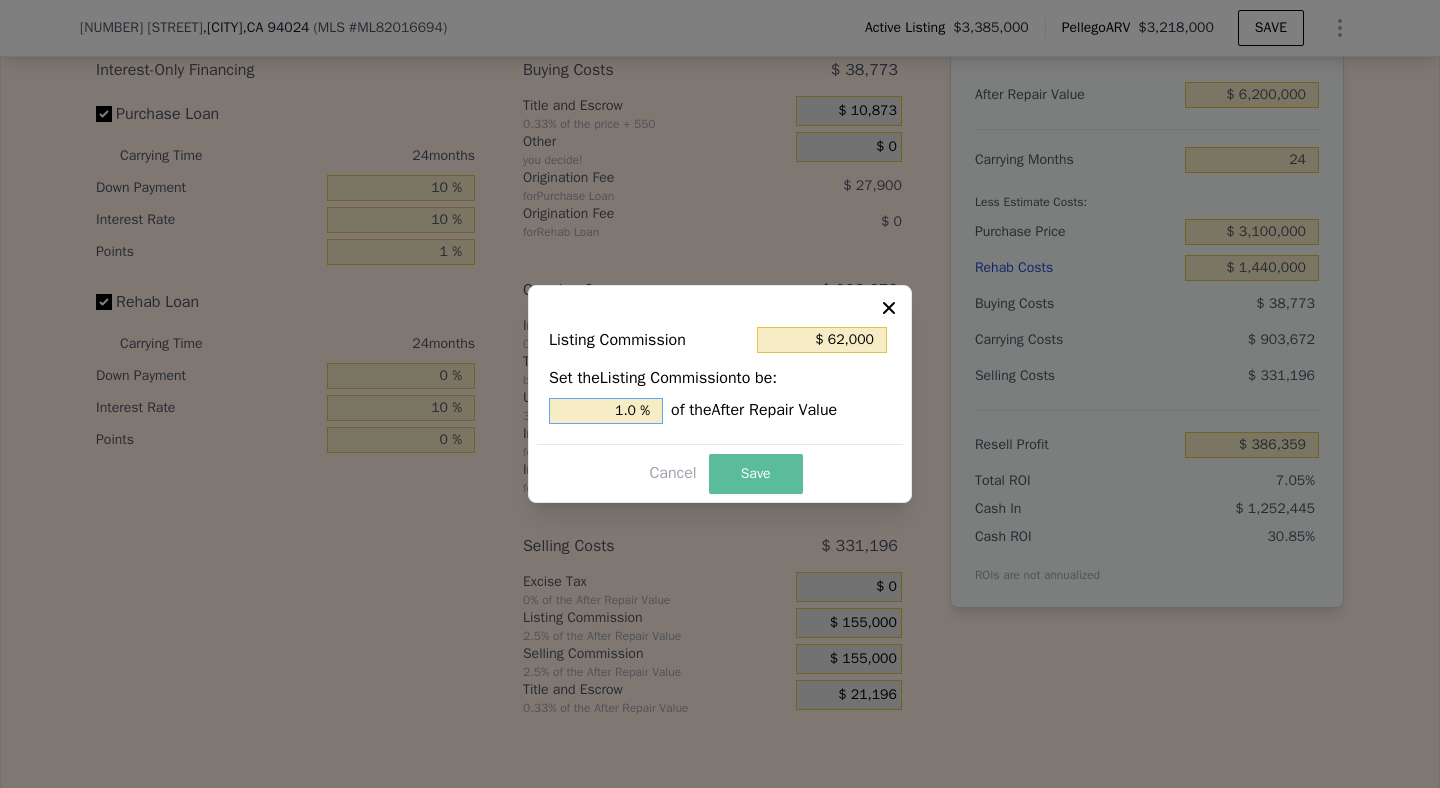 type on "1.0 %" 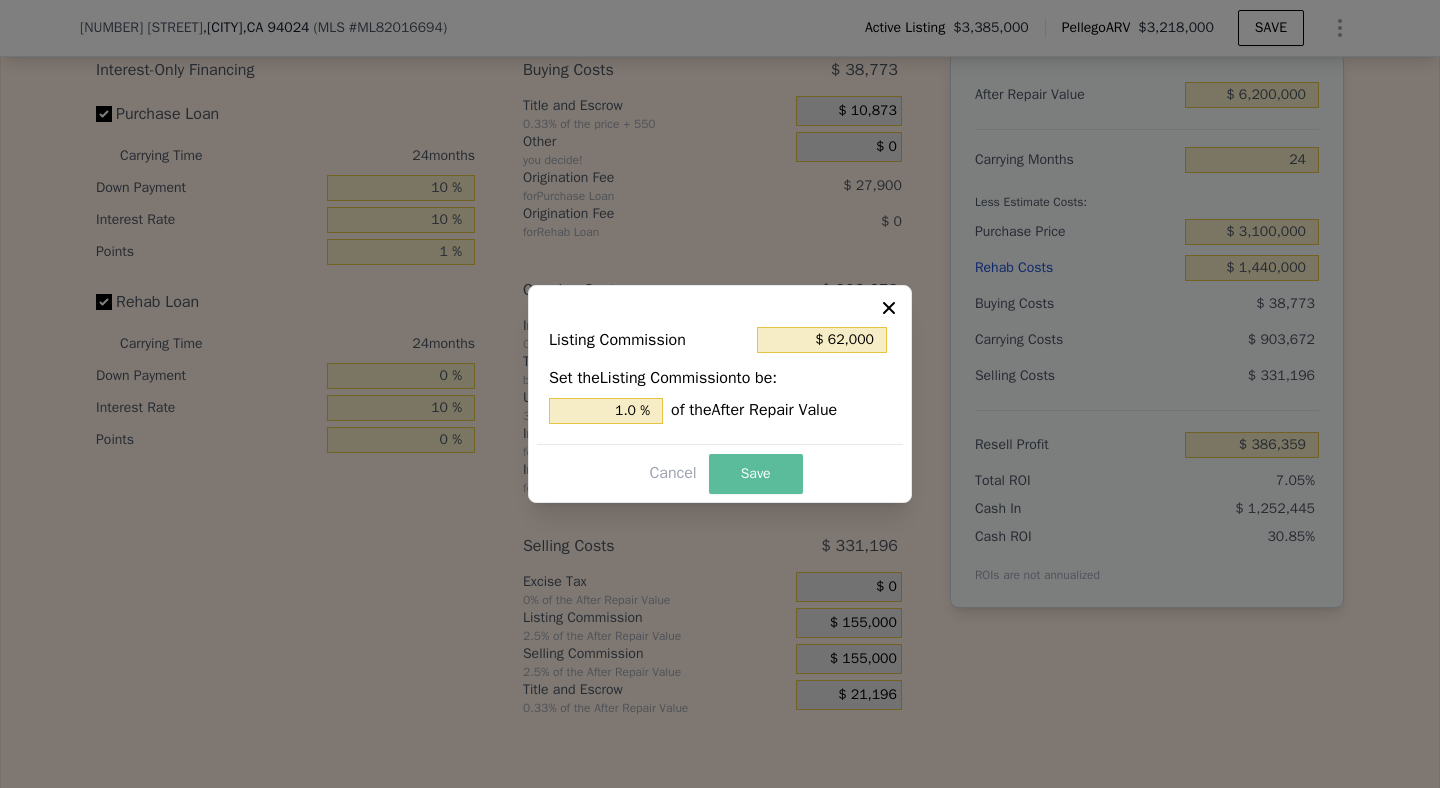 click on "Save" at bounding box center (756, 474) 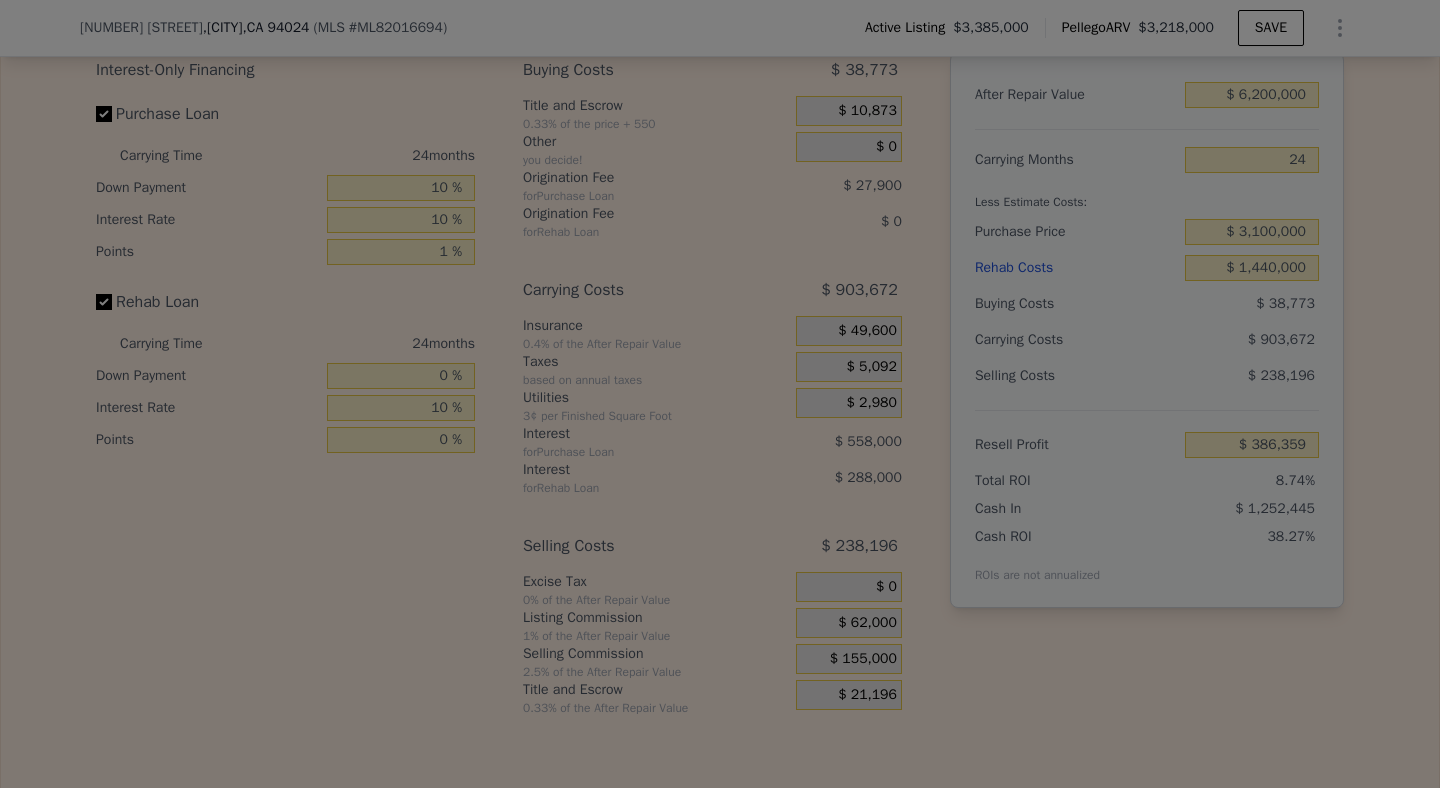 type on "$ 479,359" 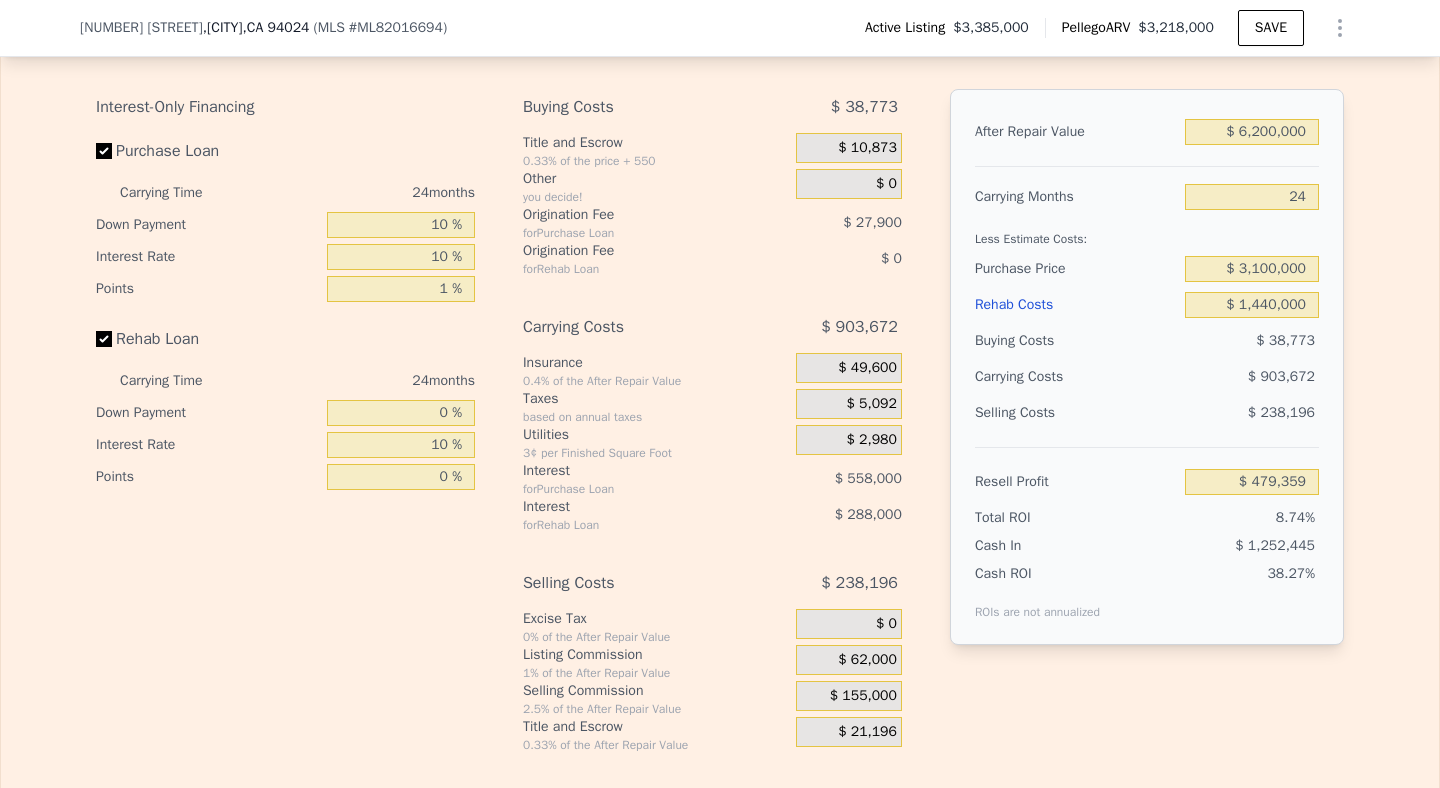 scroll, scrollTop: 2939, scrollLeft: 0, axis: vertical 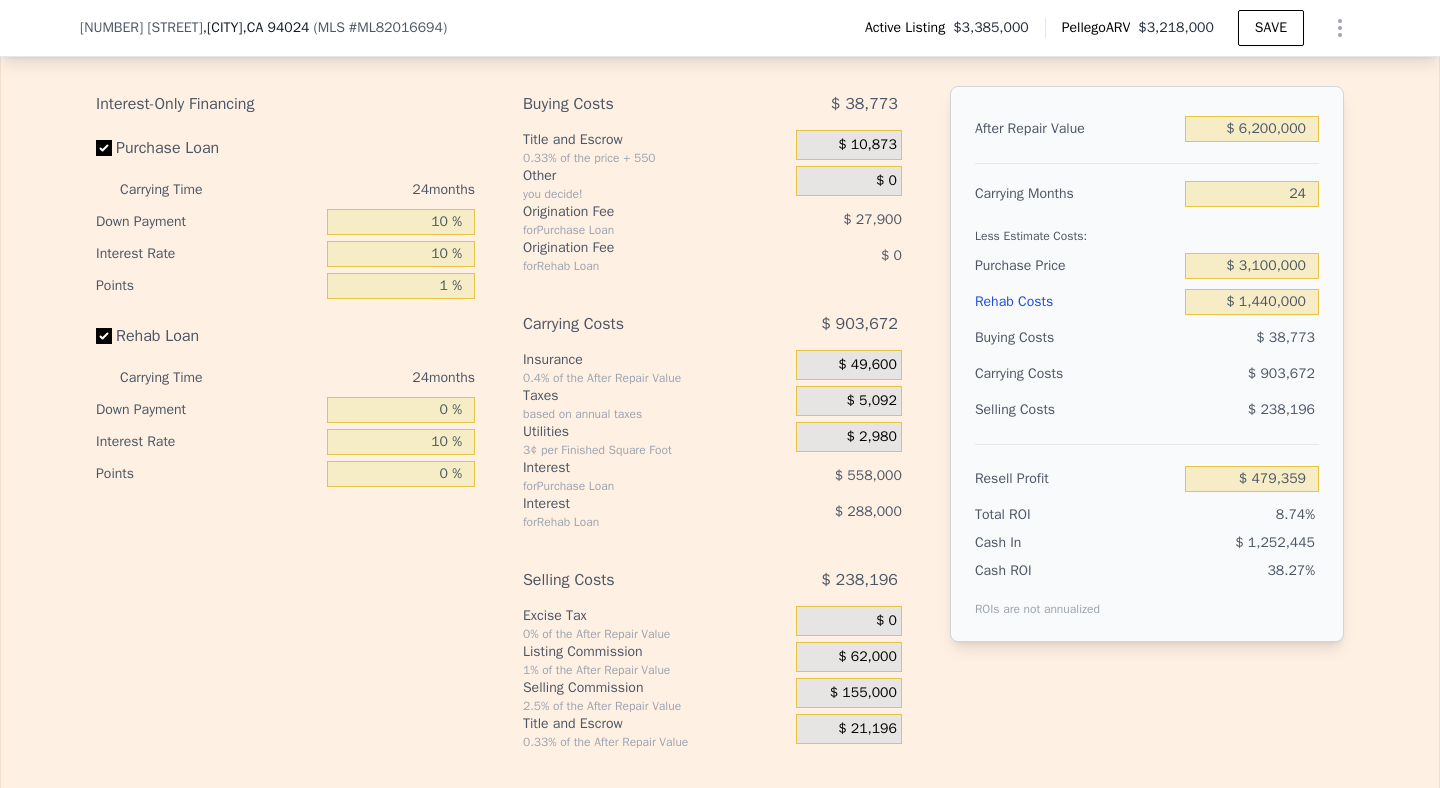 click on "$ 0" at bounding box center (886, 181) 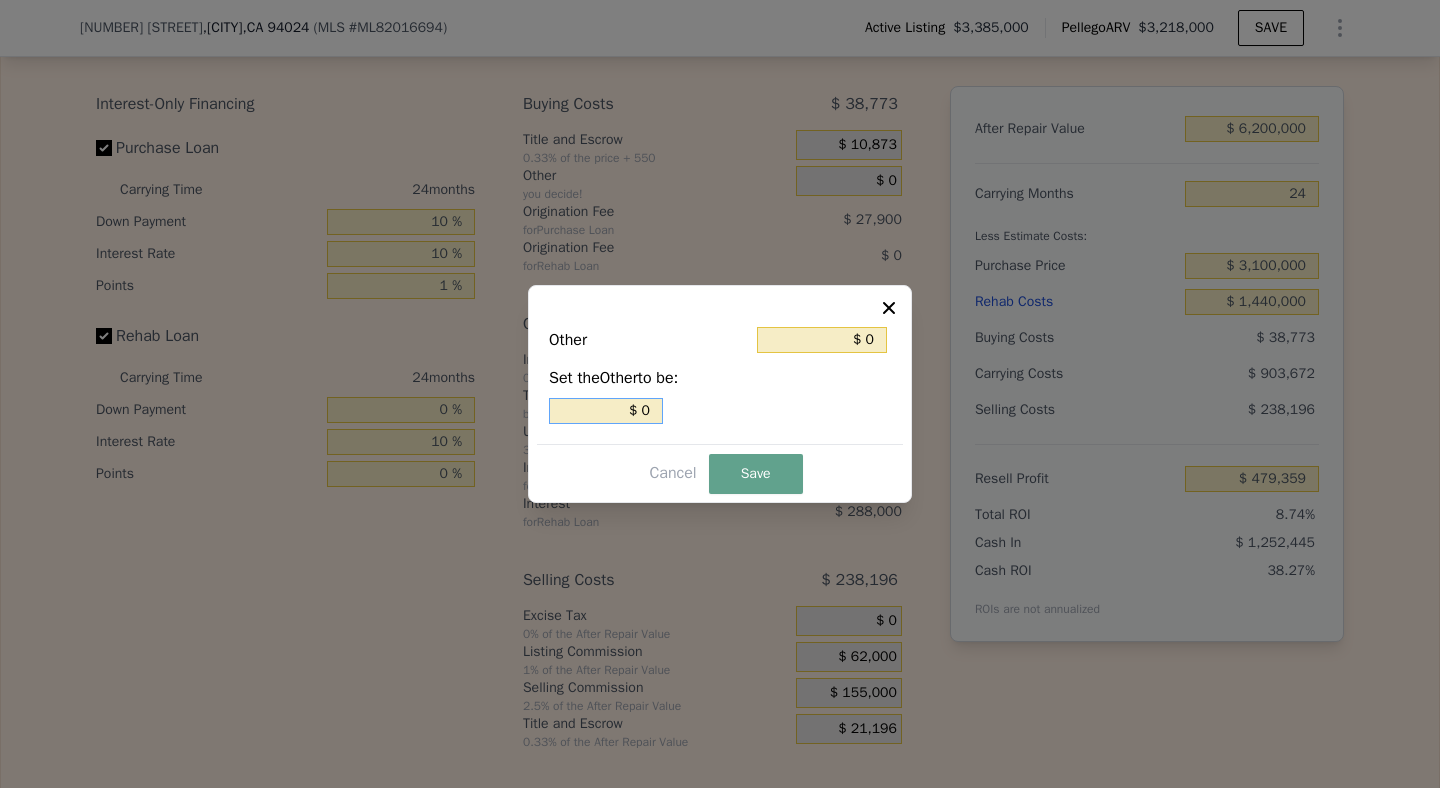 drag, startPoint x: 655, startPoint y: 410, endPoint x: 637, endPoint y: 410, distance: 18 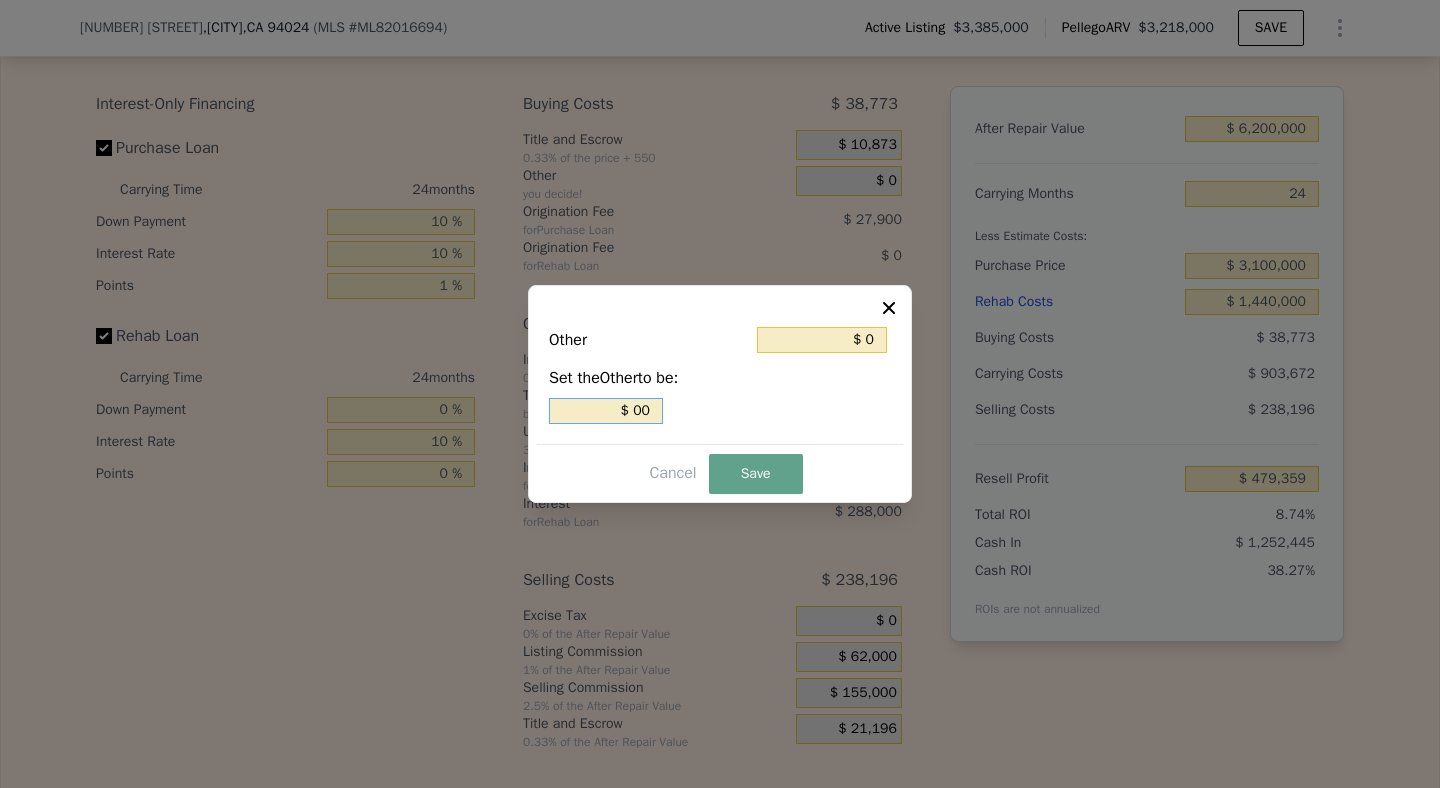 type on "$ 0" 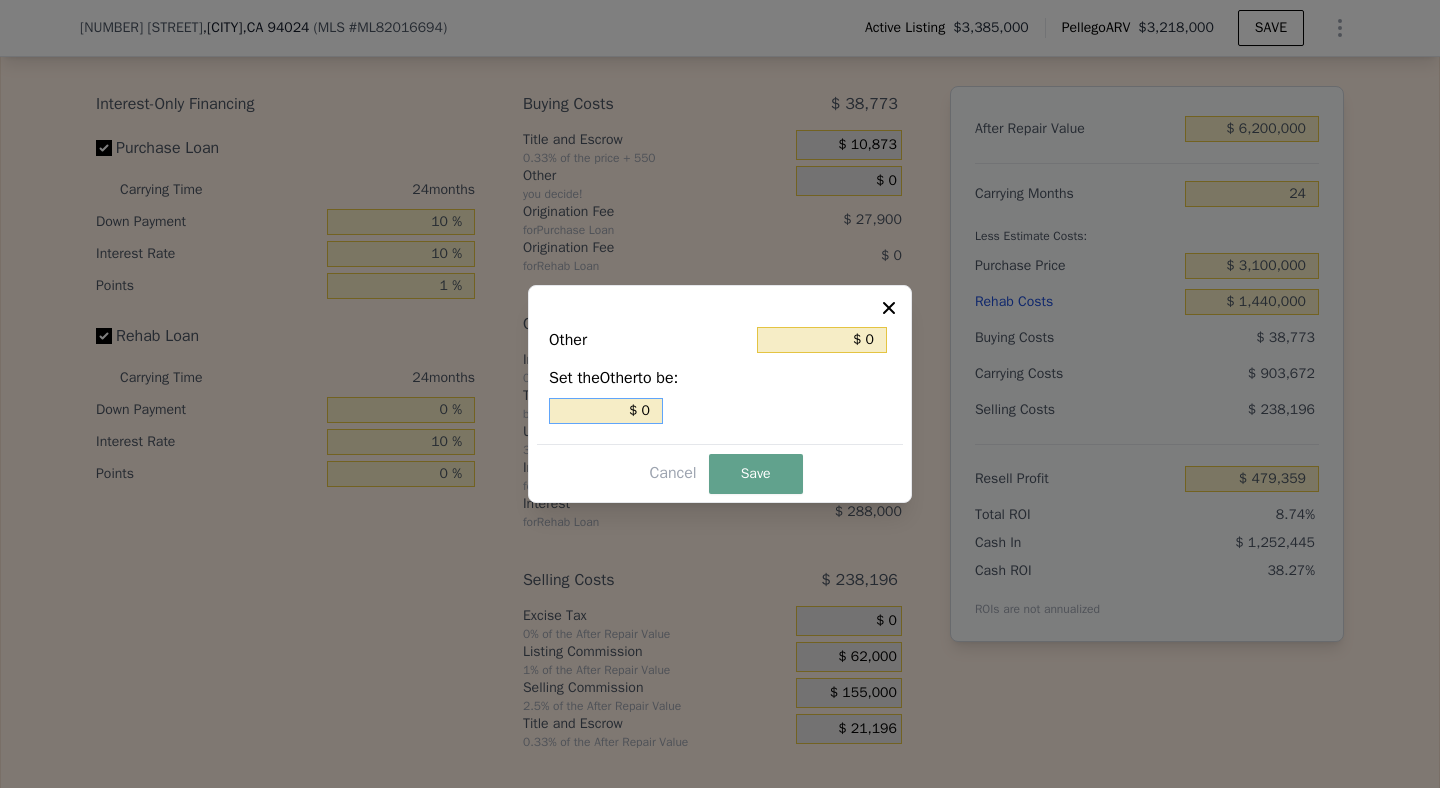 type on "$ 60" 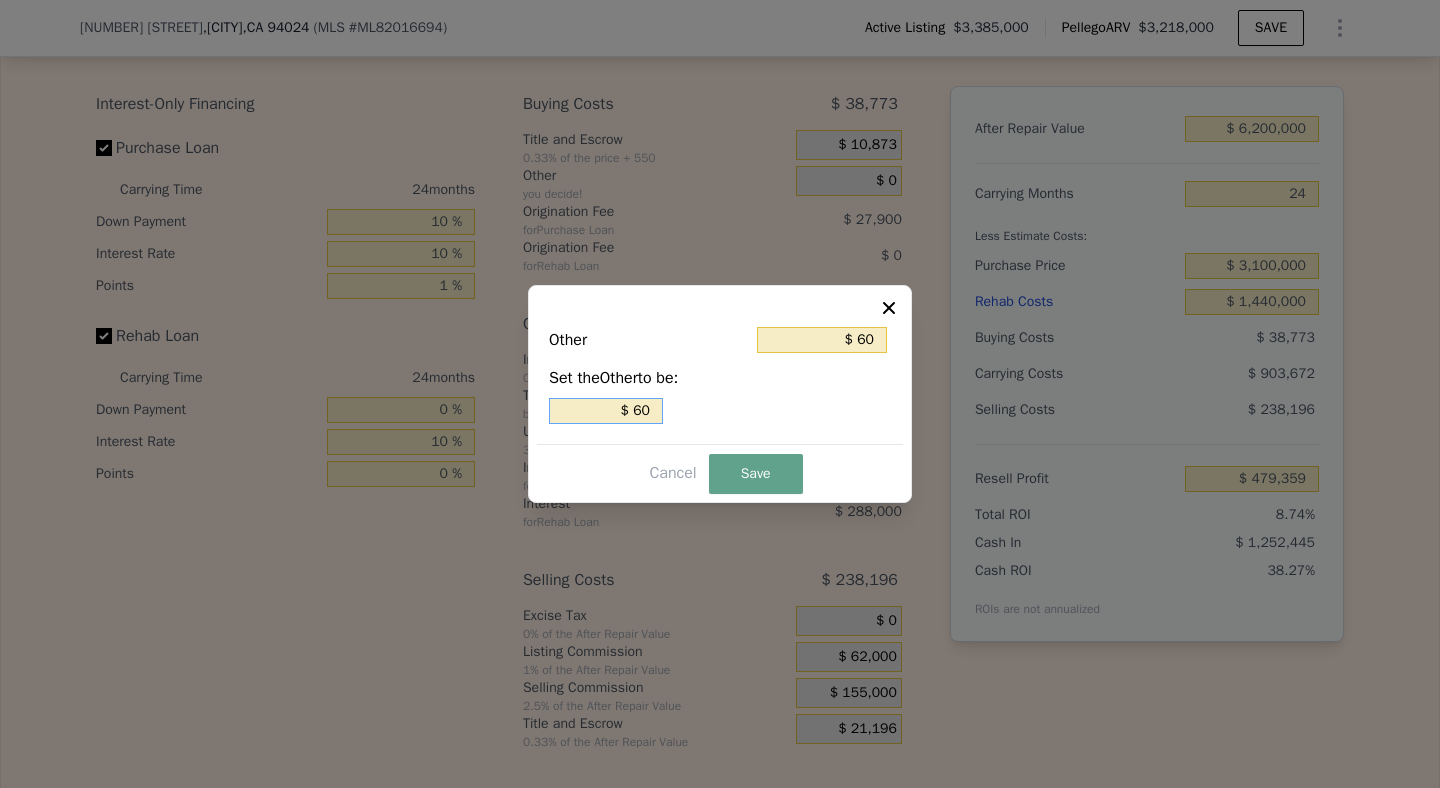 type on "$ 600" 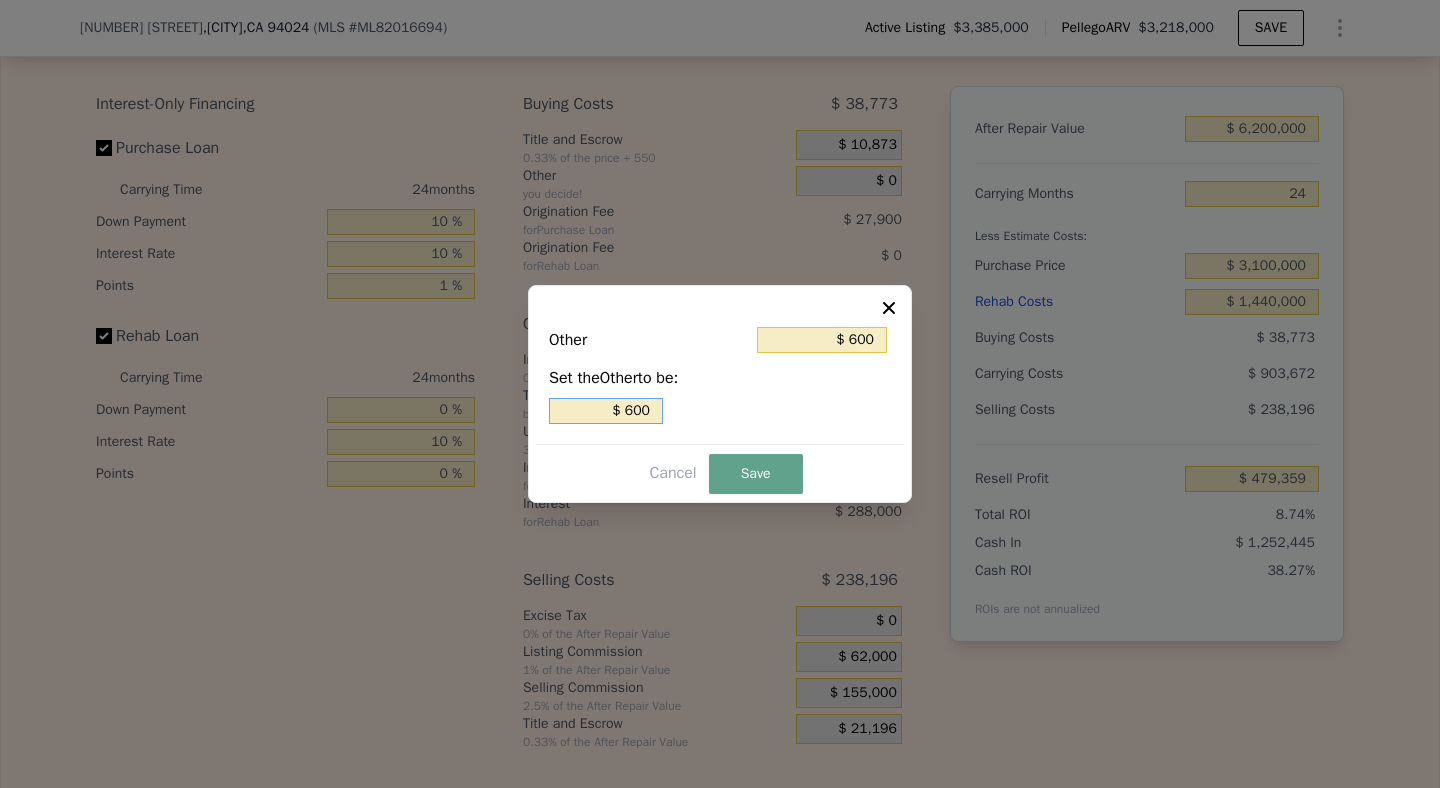 type on "$ 6,000" 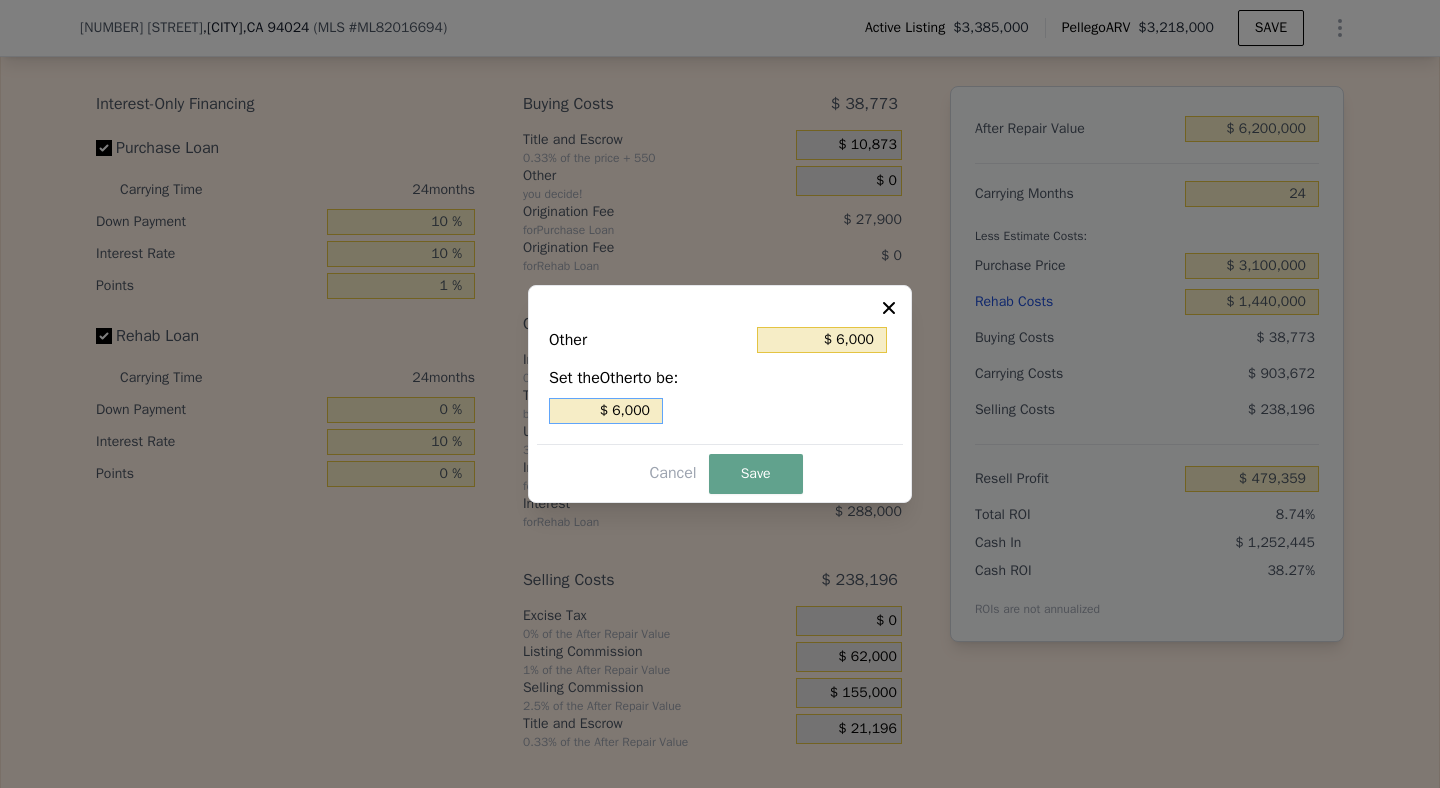 type on "$ 60,000" 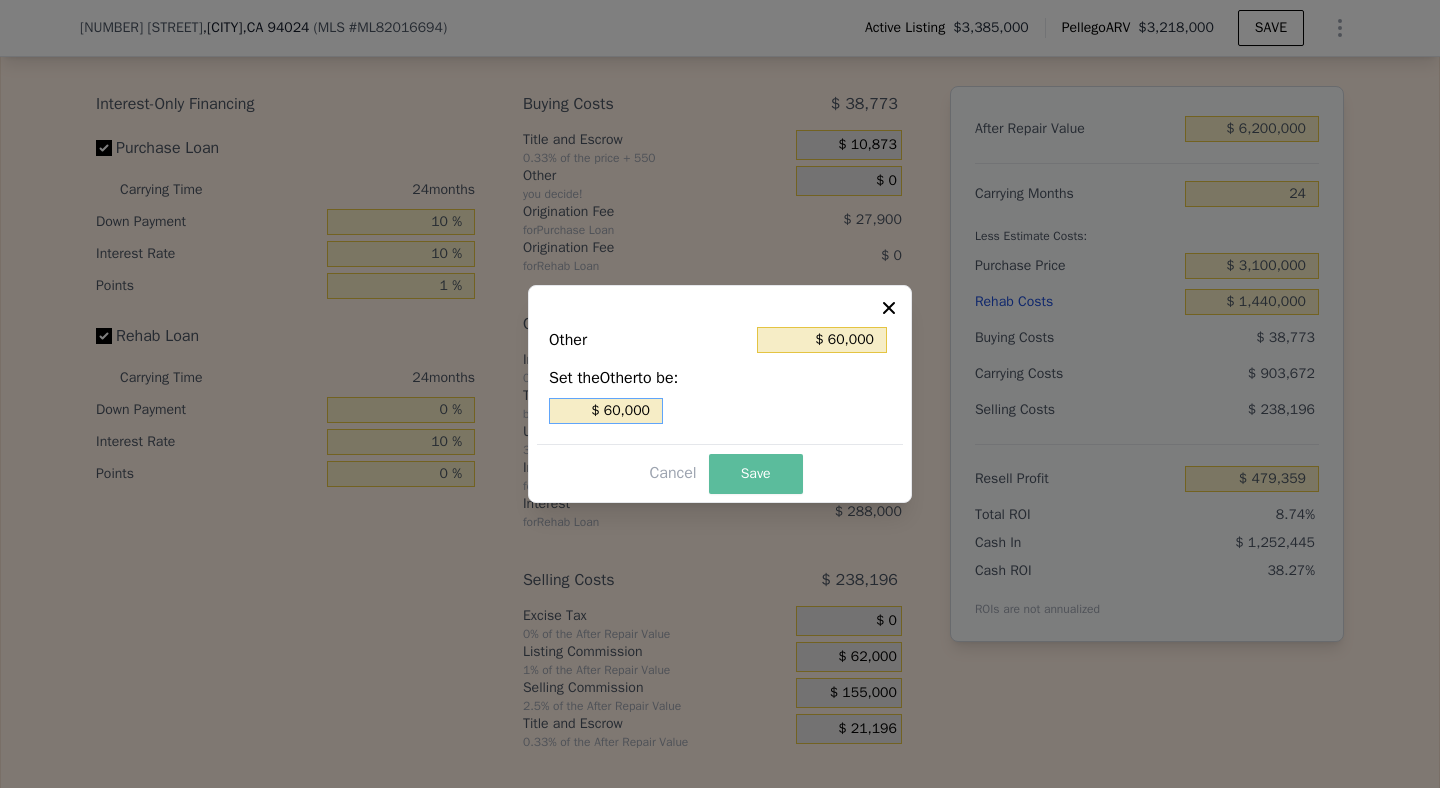 type on "$ 60,000" 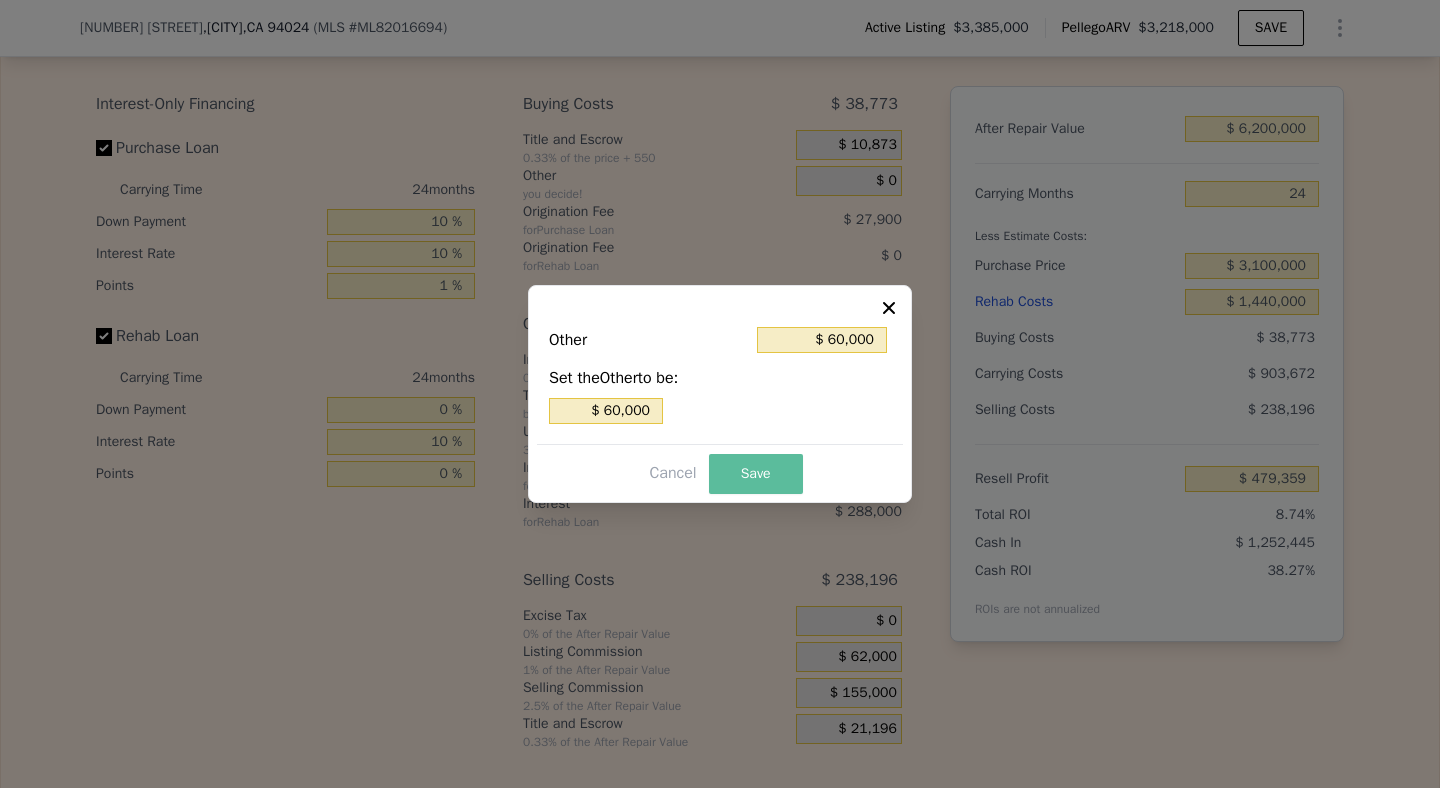 click on "Save" at bounding box center (756, 474) 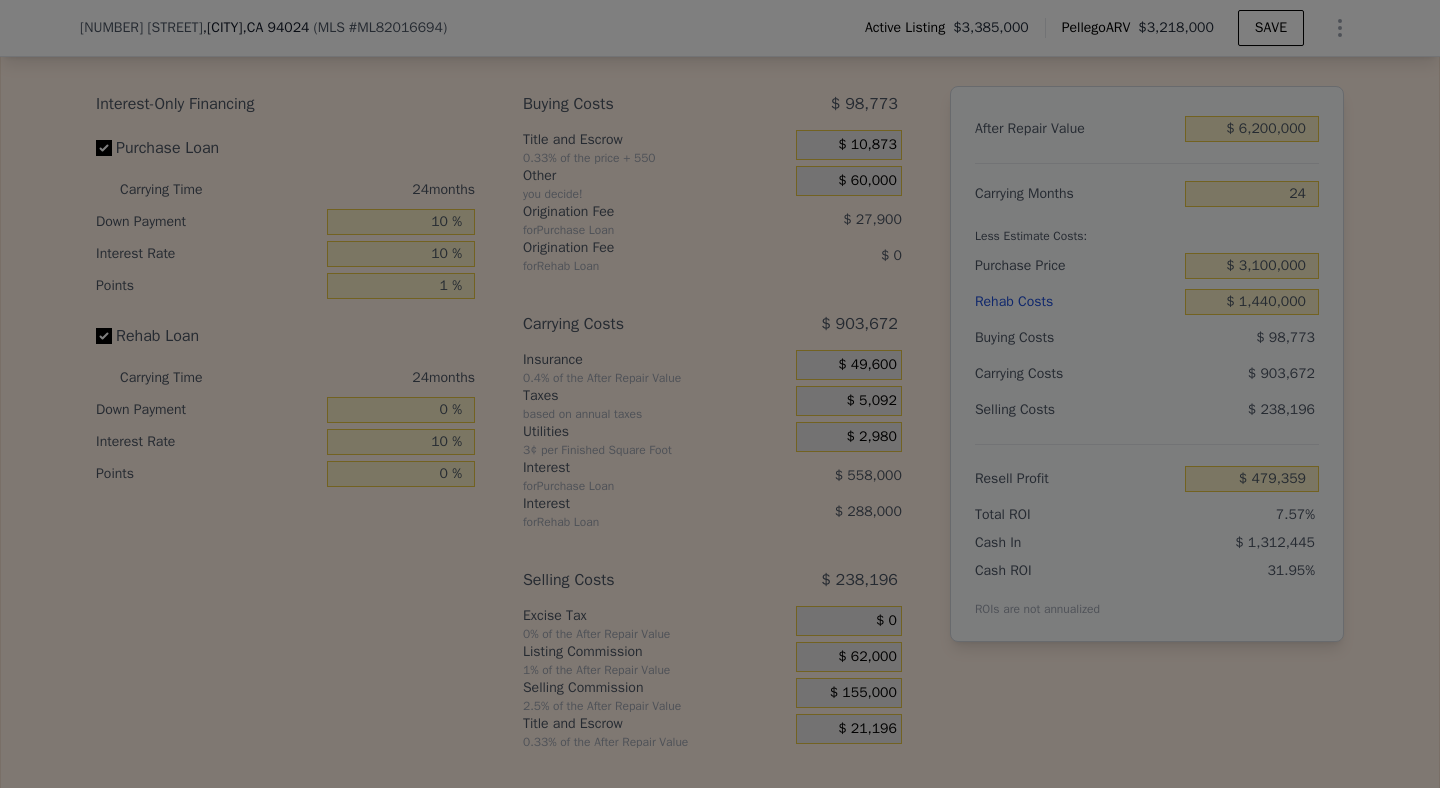 type on "$ 419,359" 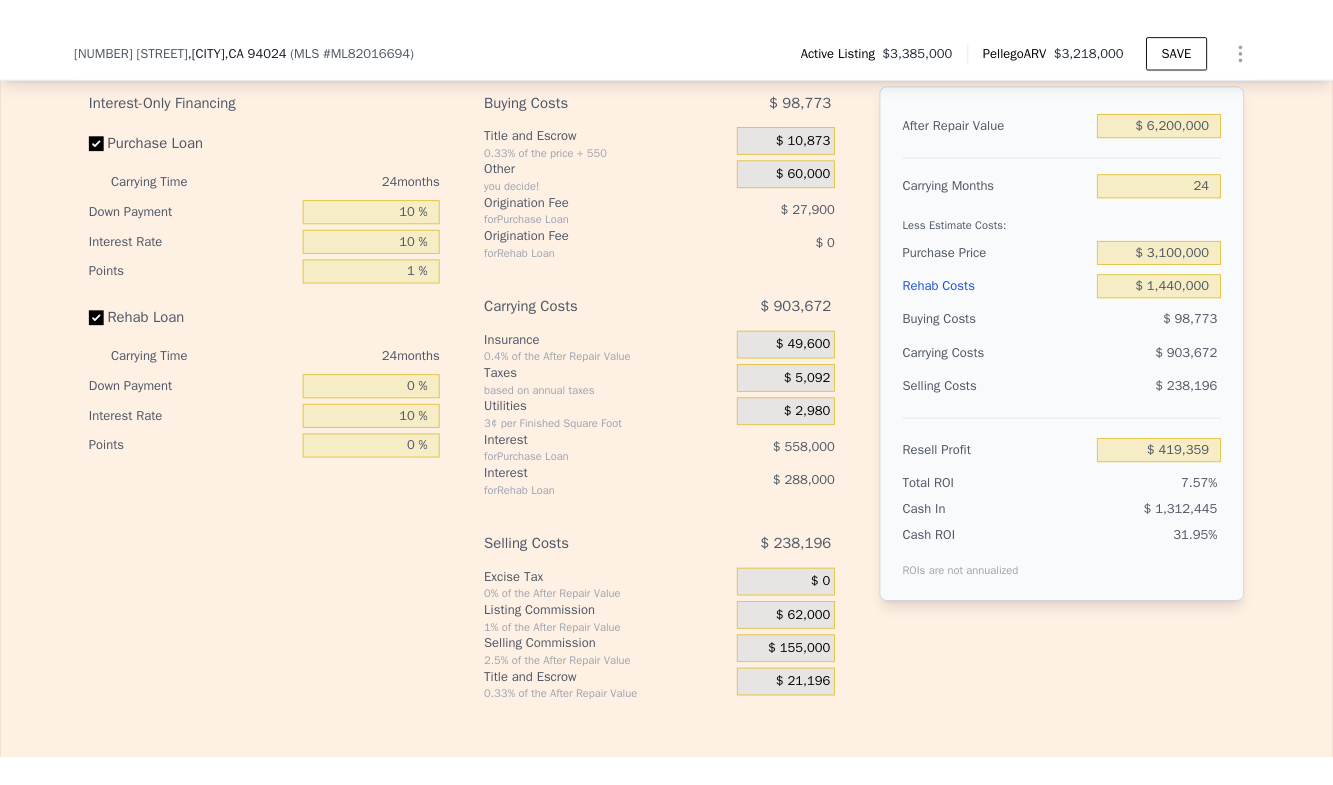 scroll, scrollTop: 2959, scrollLeft: 0, axis: vertical 